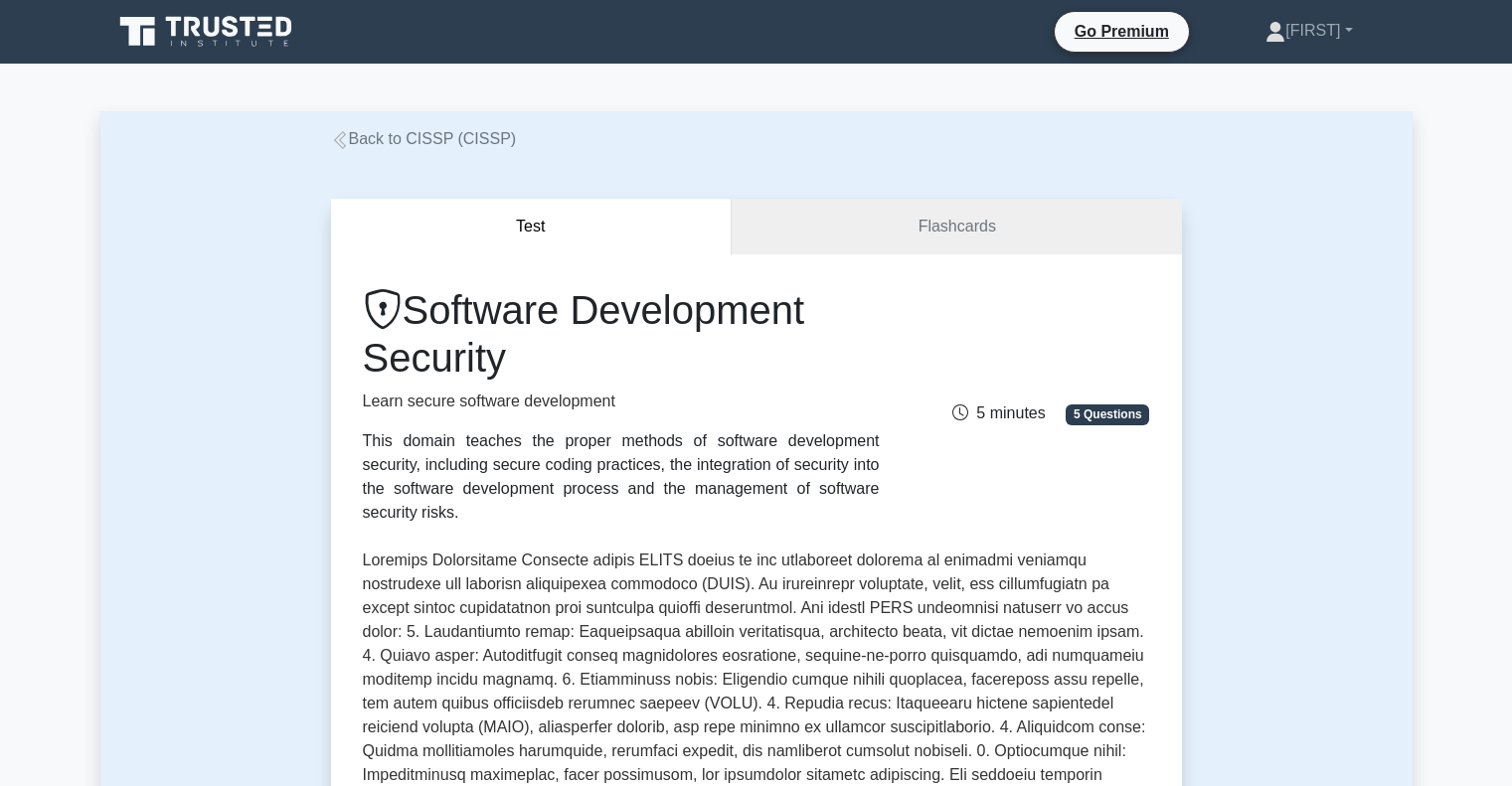 scroll, scrollTop: 1491, scrollLeft: 0, axis: vertical 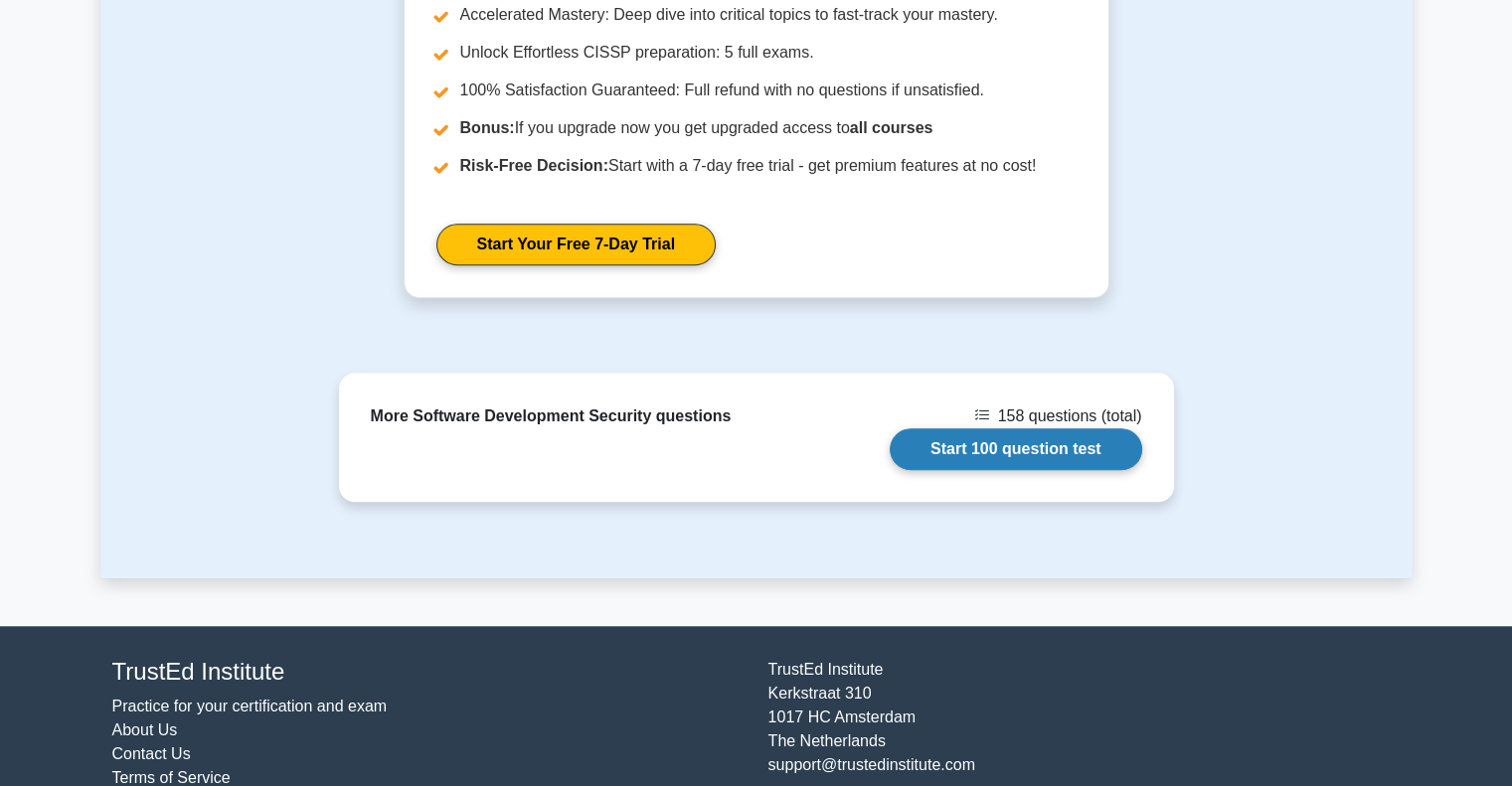 click on "Start 100 question test" at bounding box center [1016, 449] 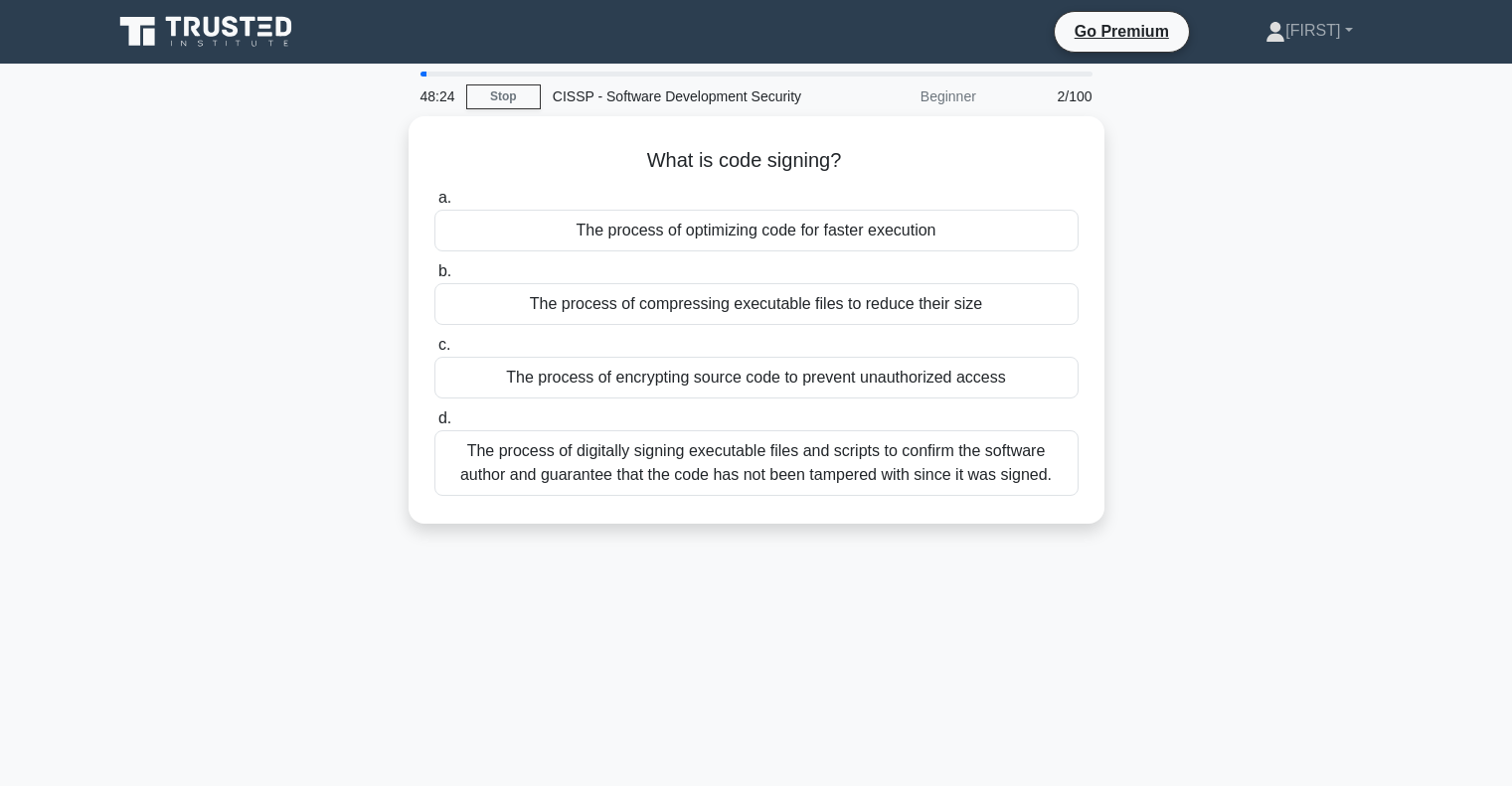 scroll, scrollTop: 0, scrollLeft: 0, axis: both 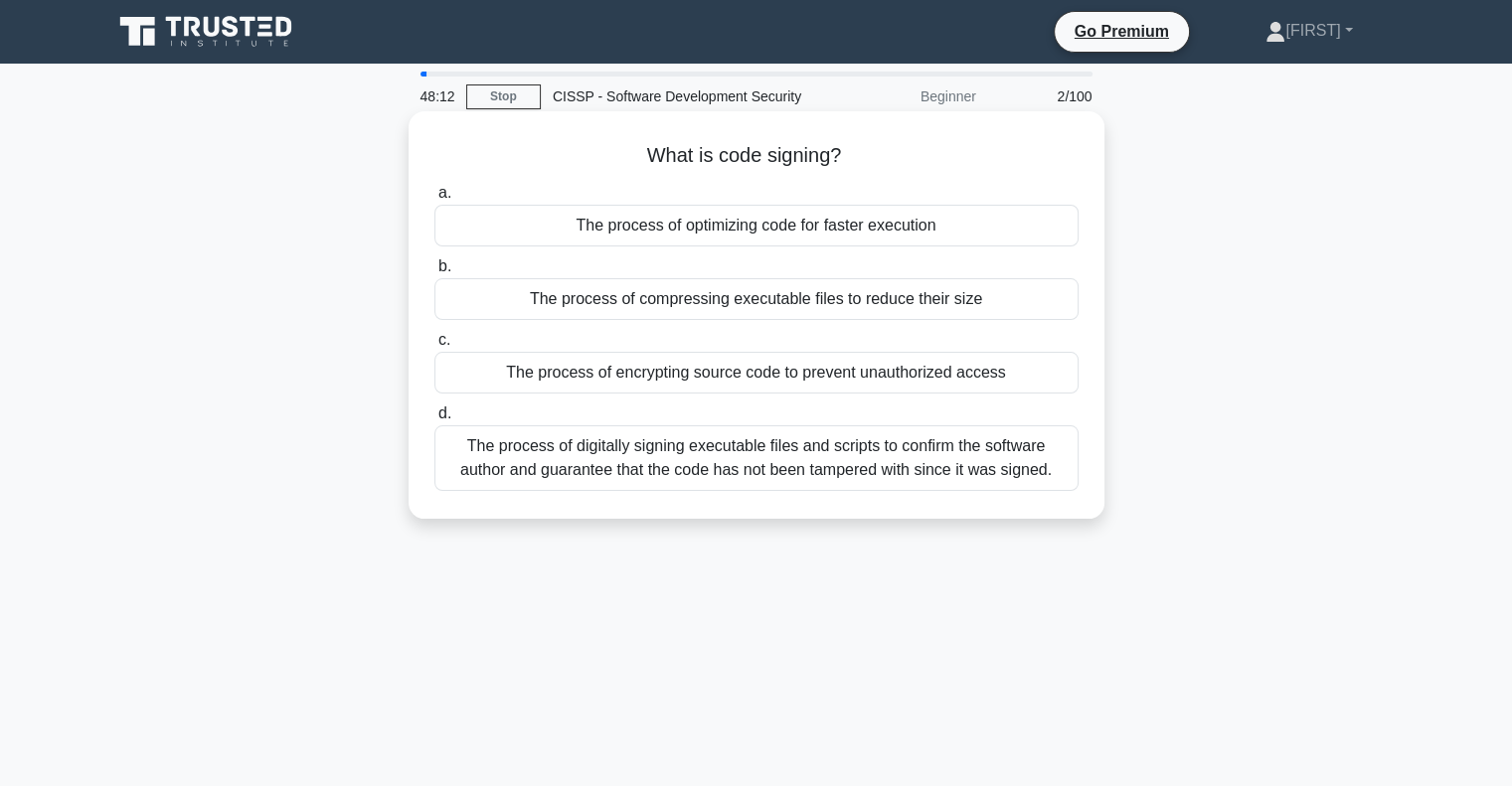 click on "The process of digitally signing executable files and scripts to confirm the software author and guarantee that the code has not been tampered with since it was signed." at bounding box center [756, 458] 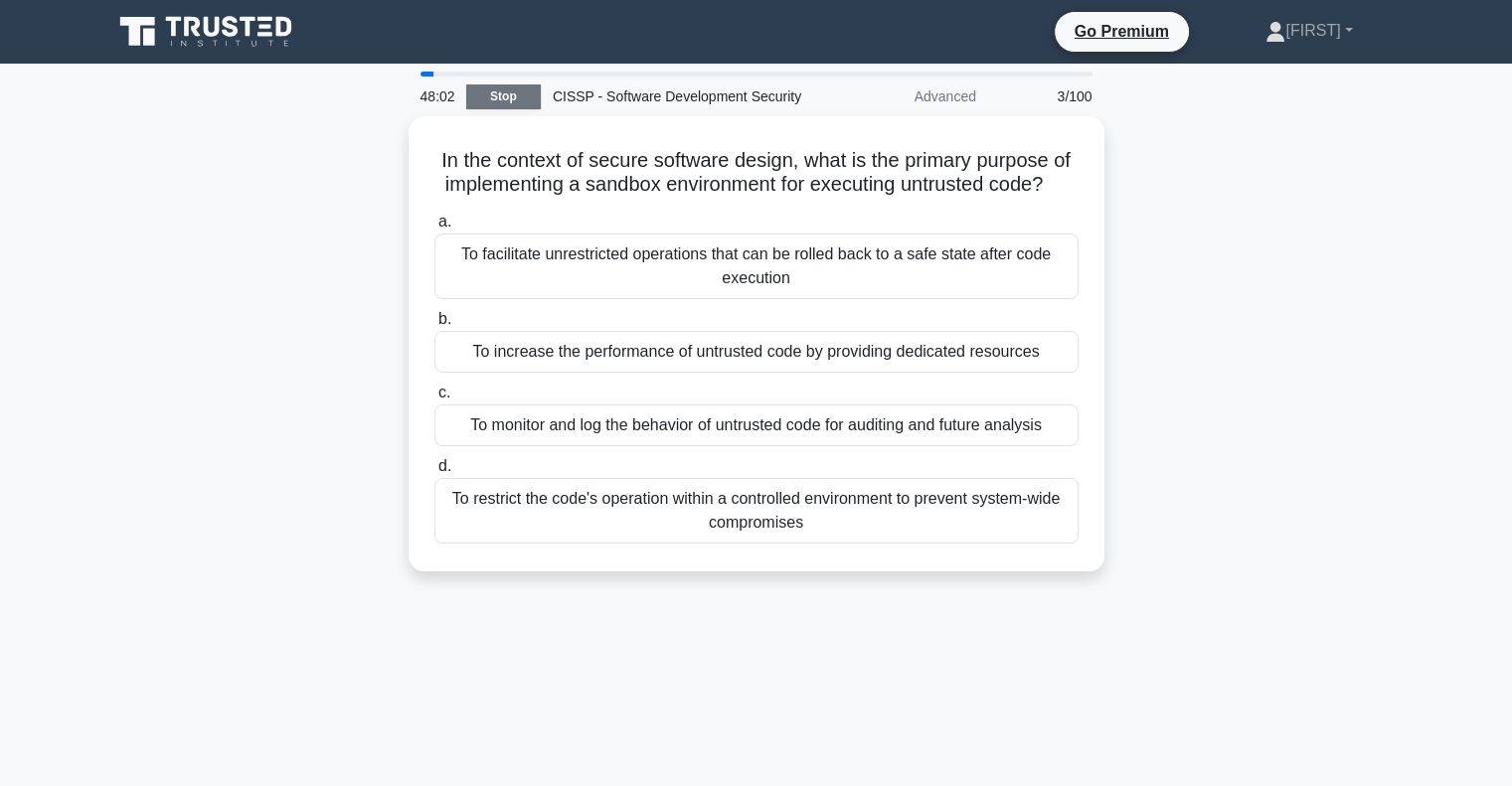 click on "Stop" at bounding box center (503, 96) 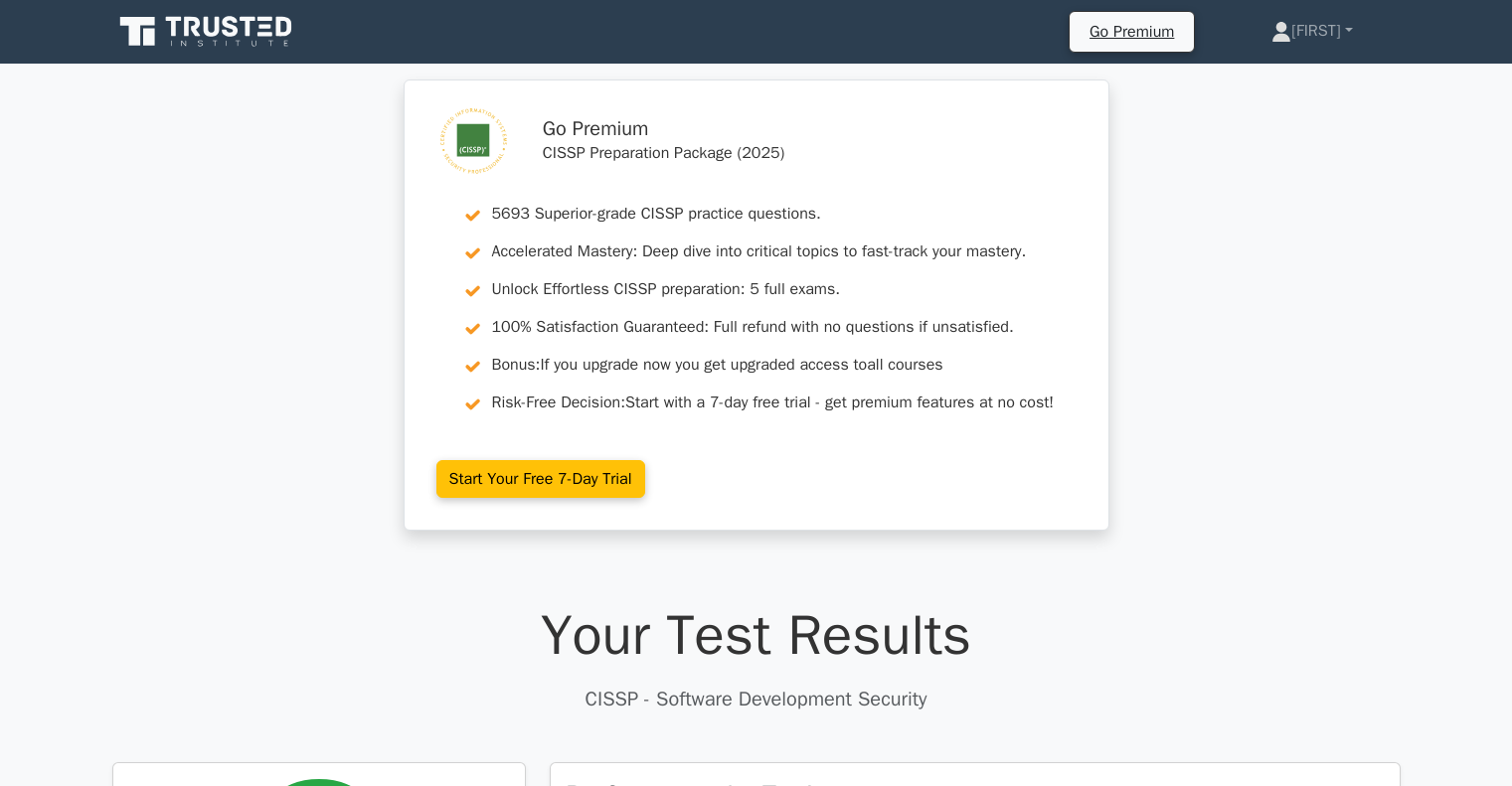 scroll, scrollTop: 0, scrollLeft: 0, axis: both 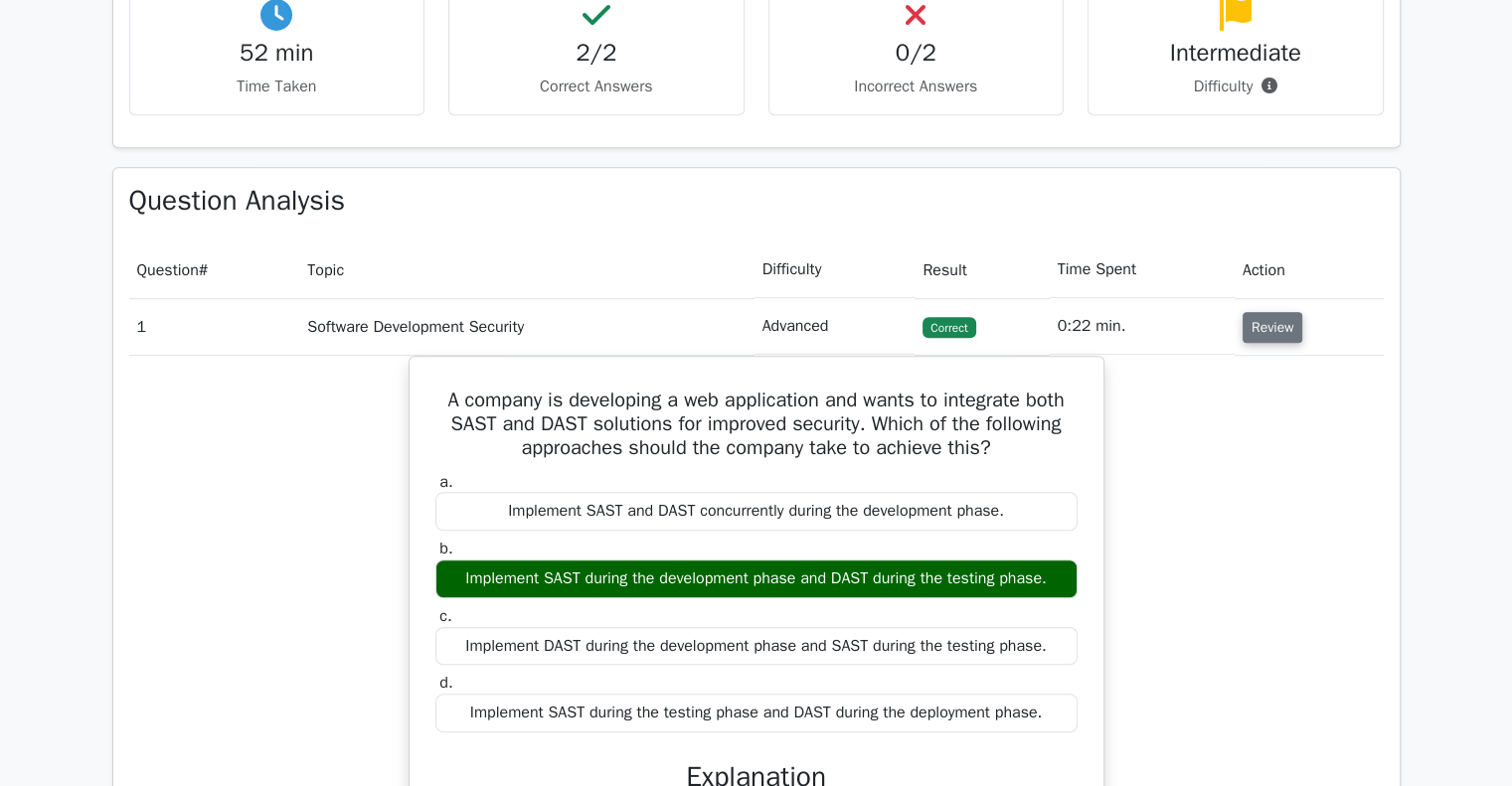 click on "Review" at bounding box center (1272, 327) 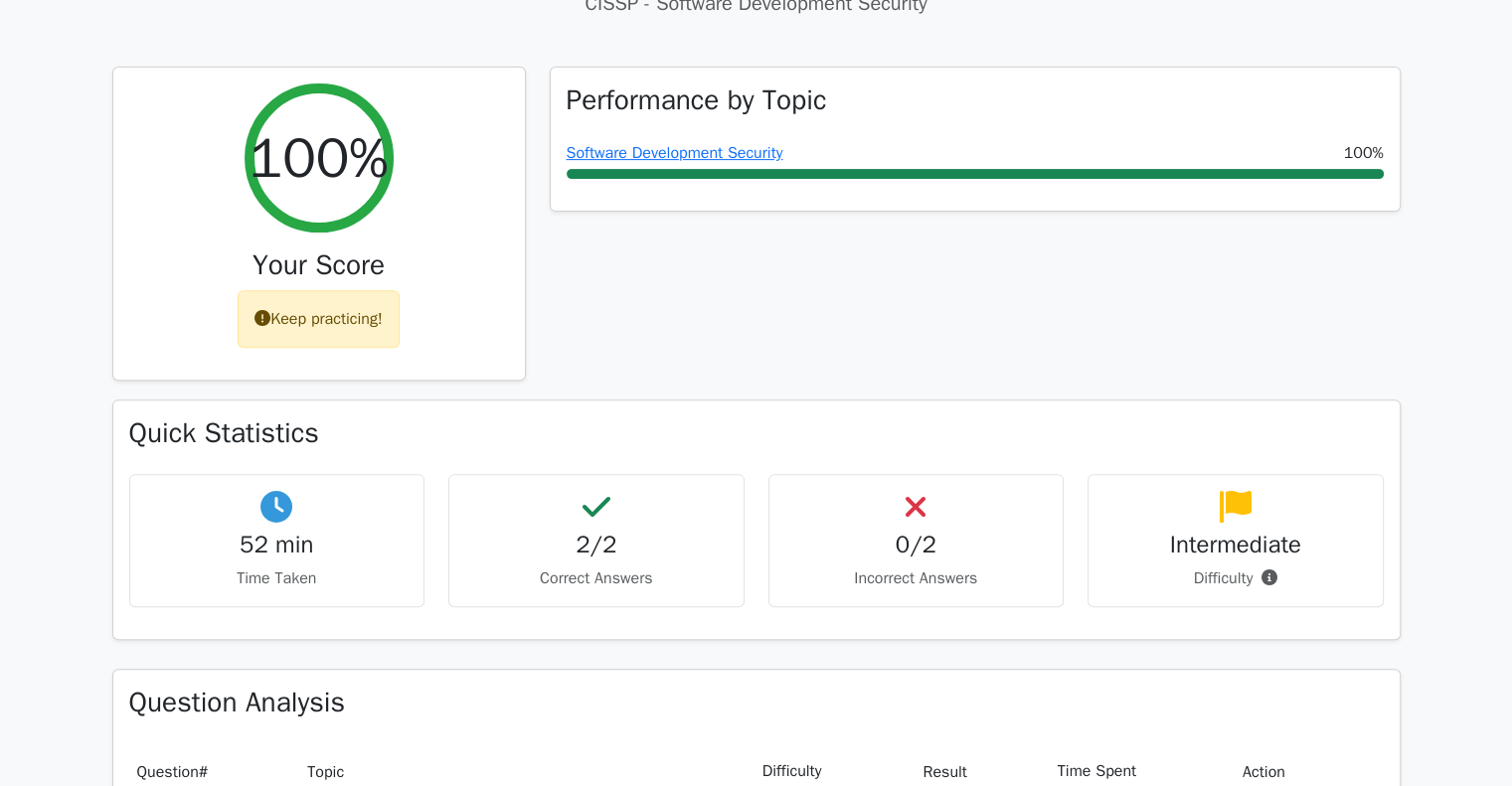 scroll, scrollTop: 1766, scrollLeft: 0, axis: vertical 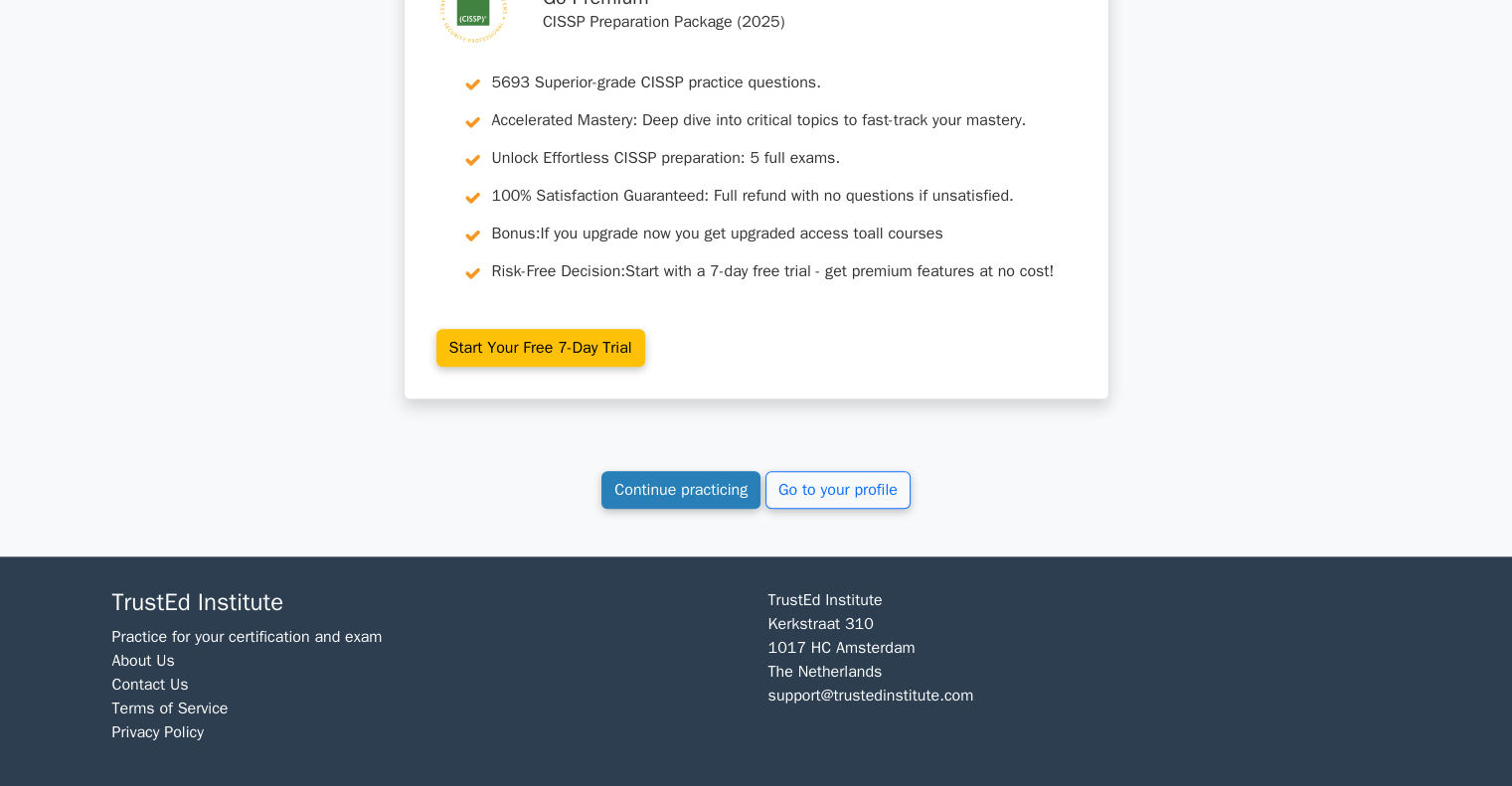 click on "Continue practicing" at bounding box center (681, 490) 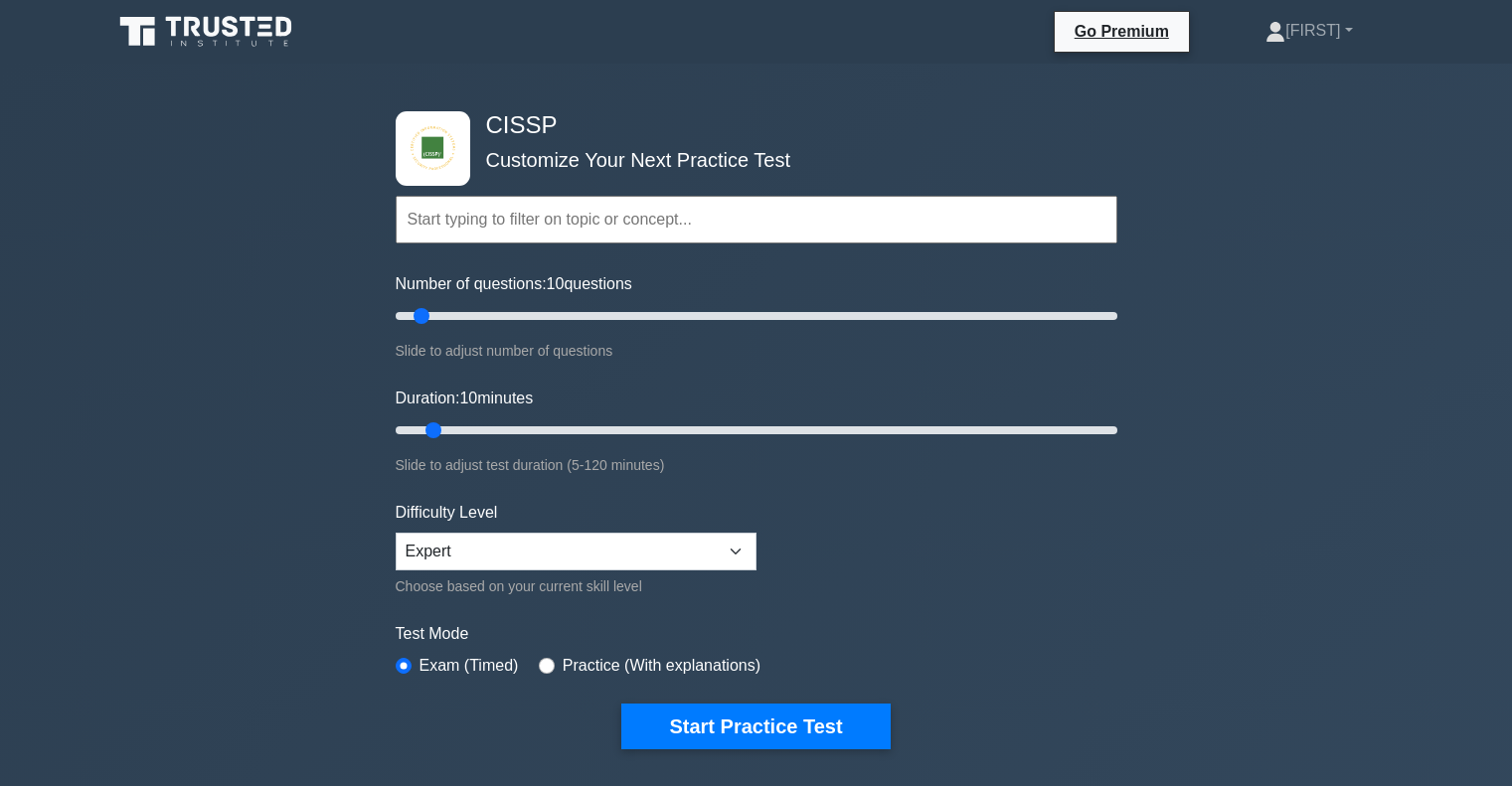 scroll, scrollTop: 0, scrollLeft: 0, axis: both 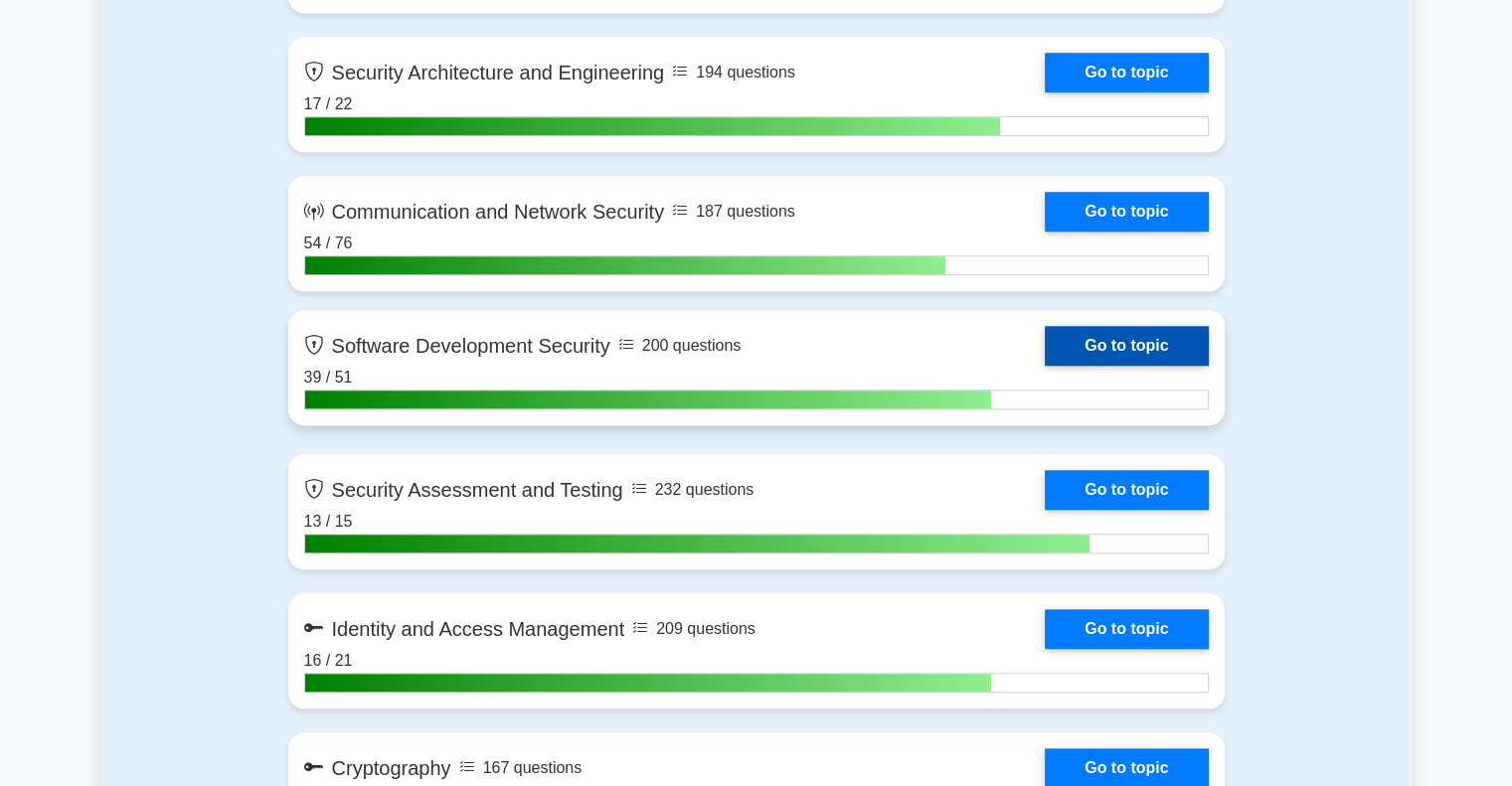 drag, startPoint x: 1163, startPoint y: 337, endPoint x: 1074, endPoint y: 361, distance: 92.17917 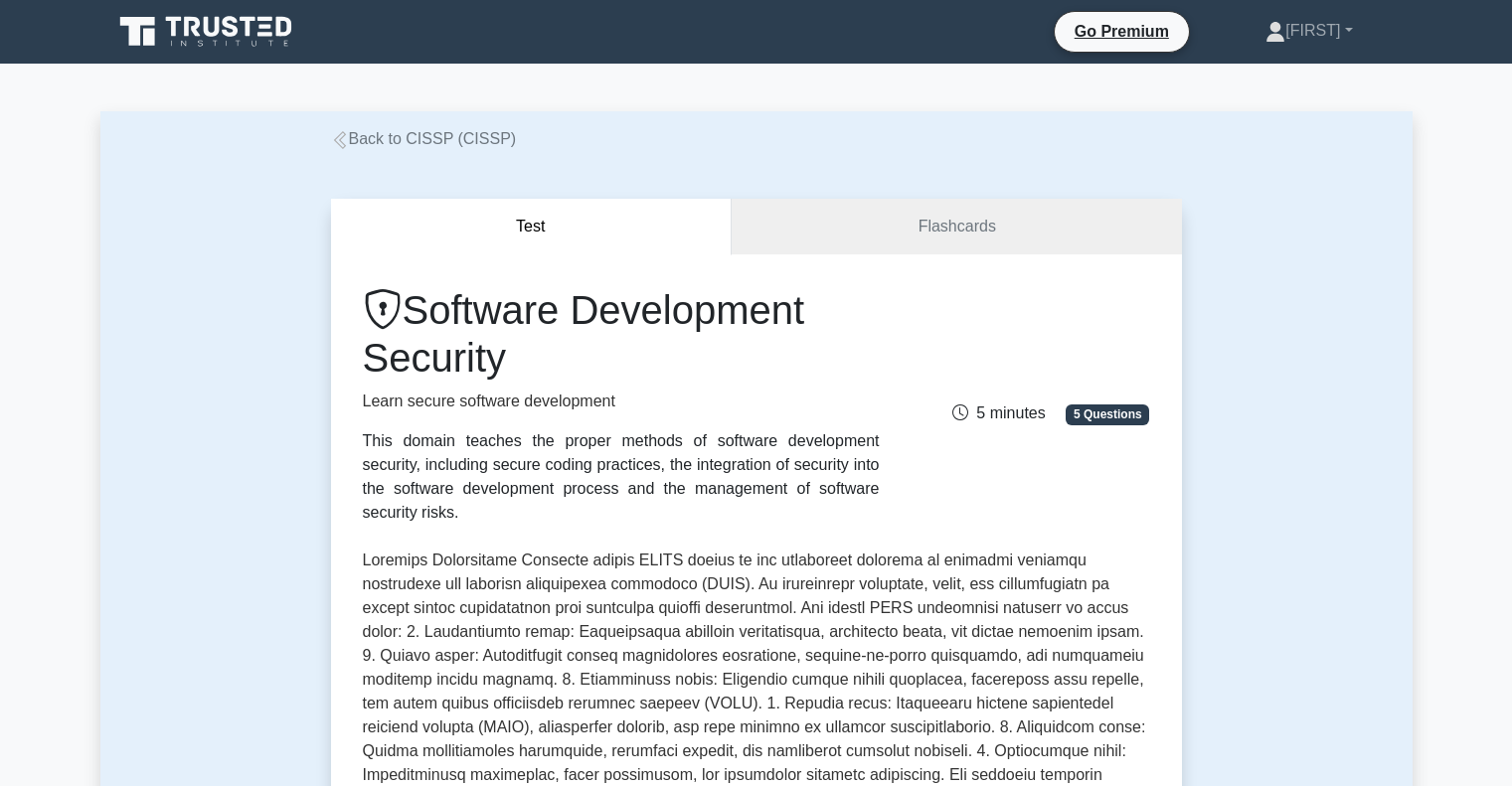 scroll, scrollTop: 0, scrollLeft: 0, axis: both 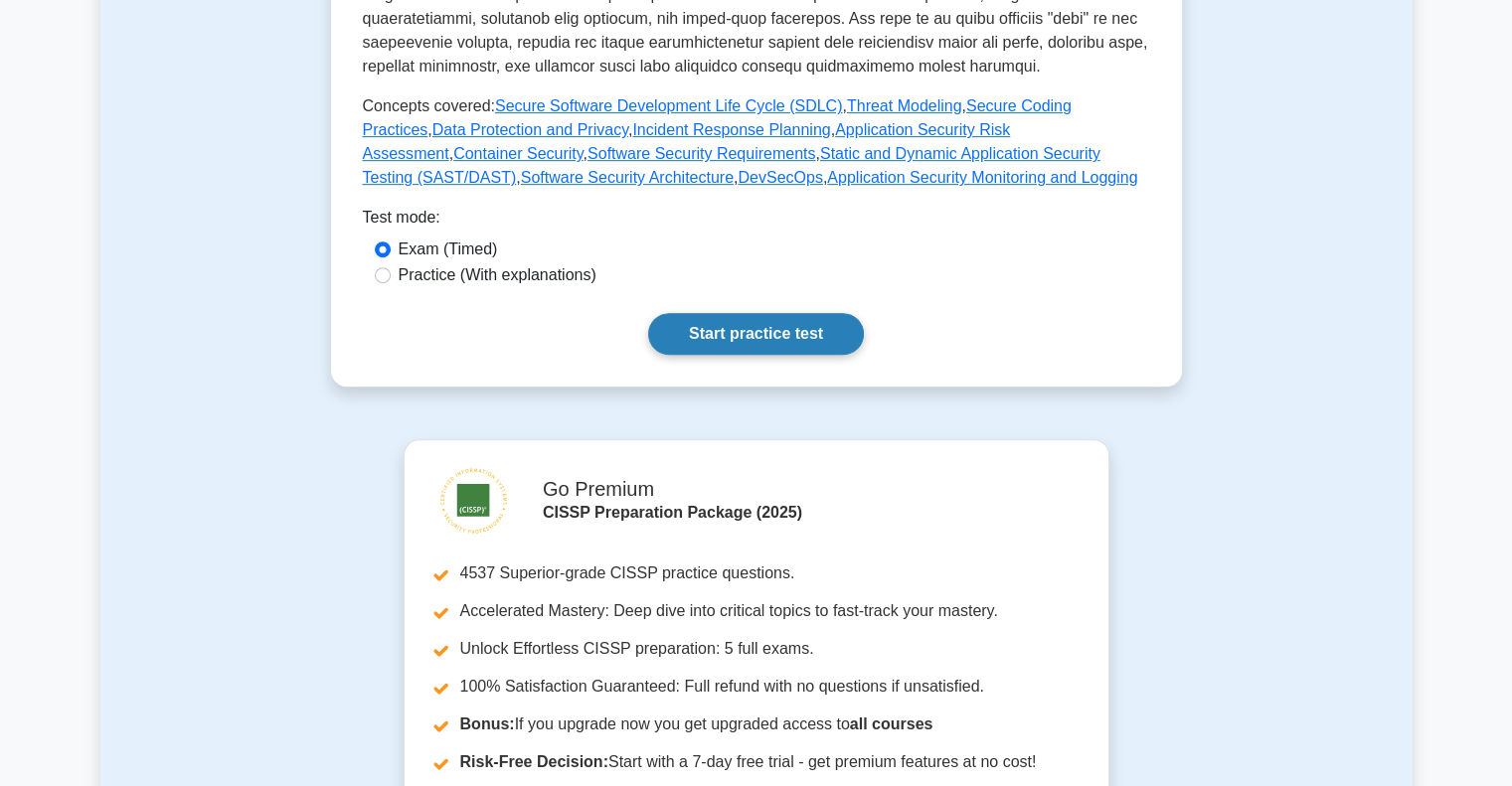 drag, startPoint x: 714, startPoint y: 307, endPoint x: 705, endPoint y: 315, distance: 12.0415946 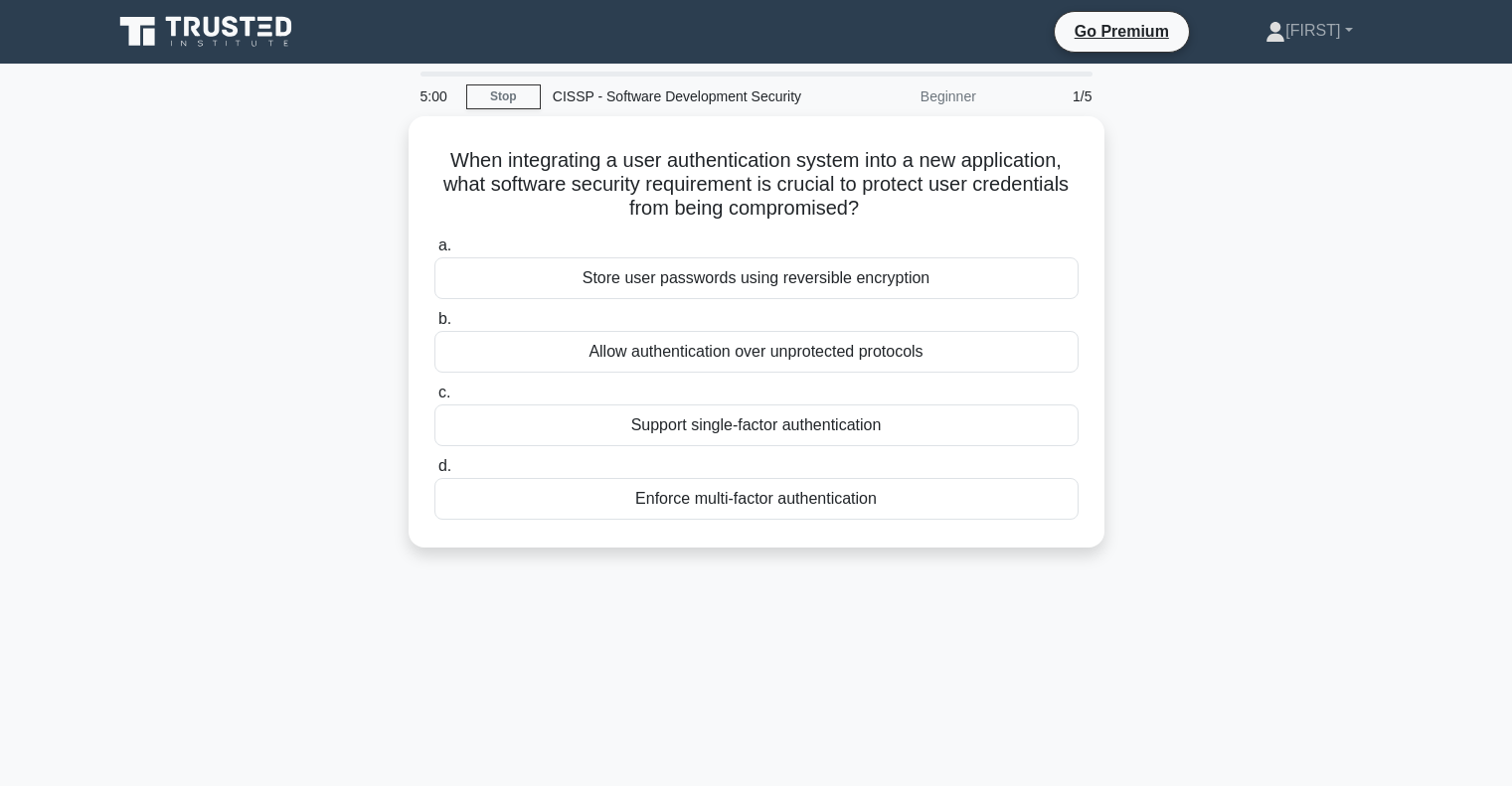 scroll, scrollTop: 0, scrollLeft: 0, axis: both 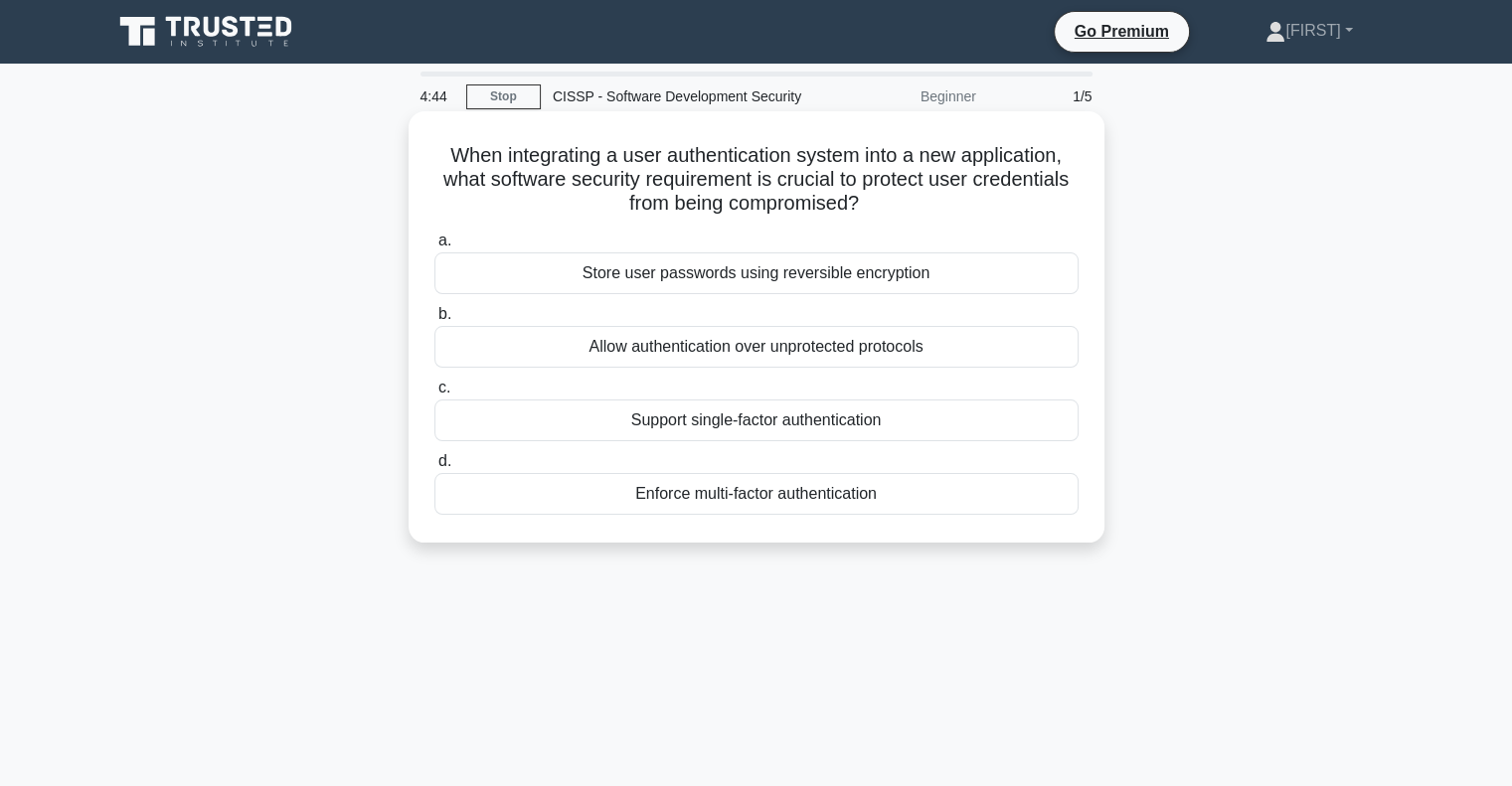 click on "Enforce multi-factor authentication" at bounding box center (756, 494) 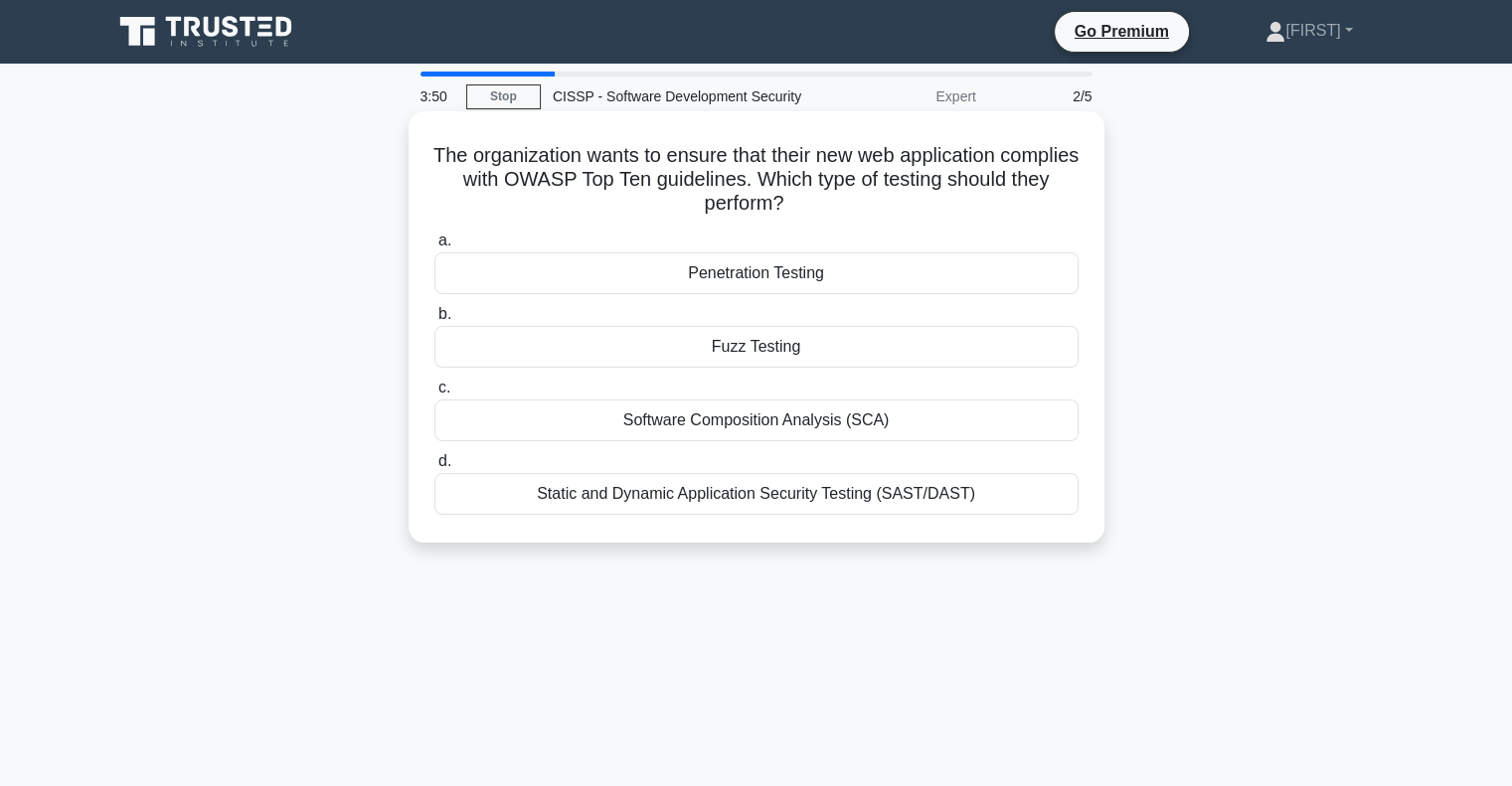 click on "Static and Dynamic Application Security Testing (SAST/DAST)" at bounding box center (756, 494) 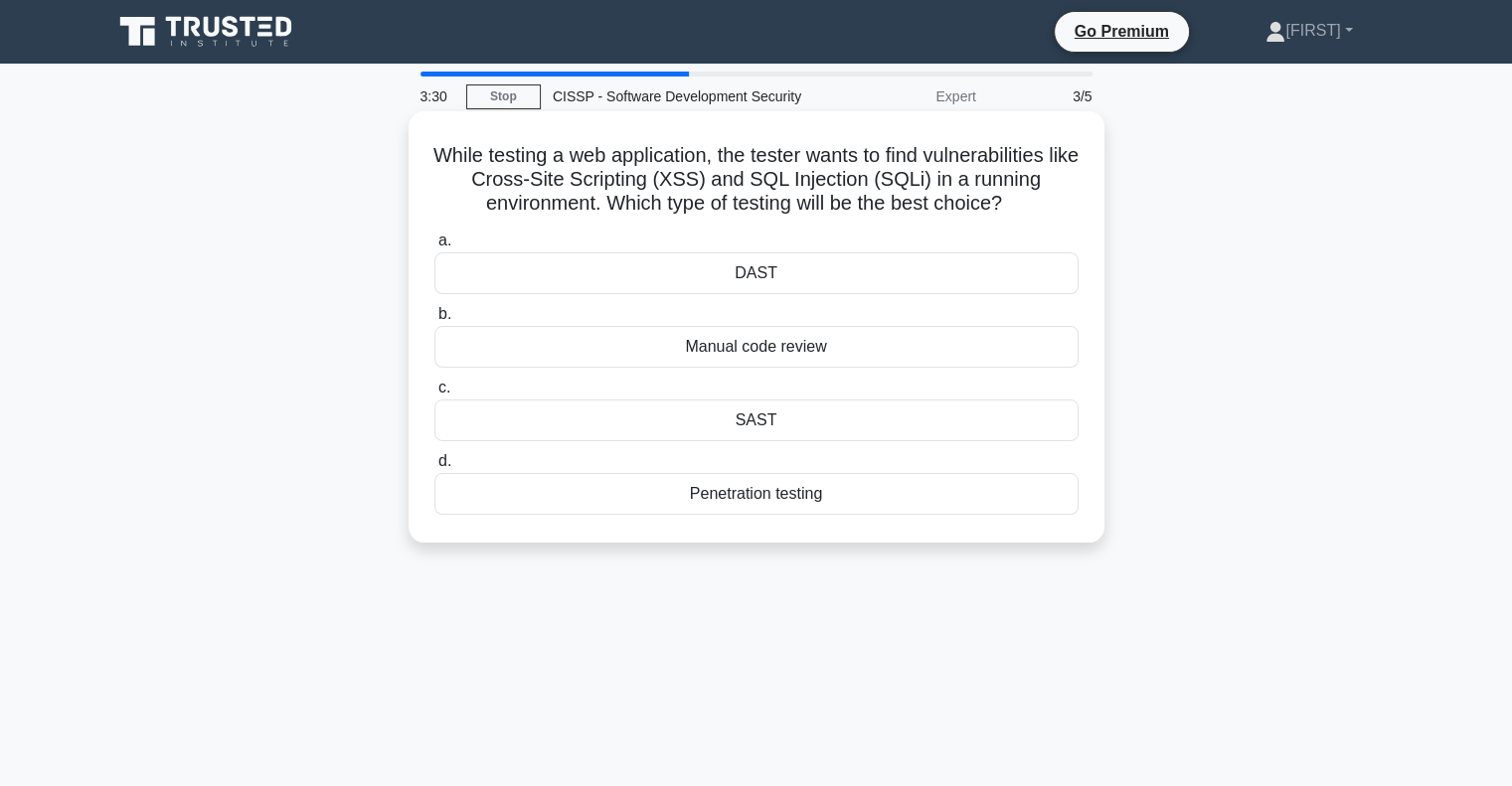 click on "DAST" at bounding box center (756, 273) 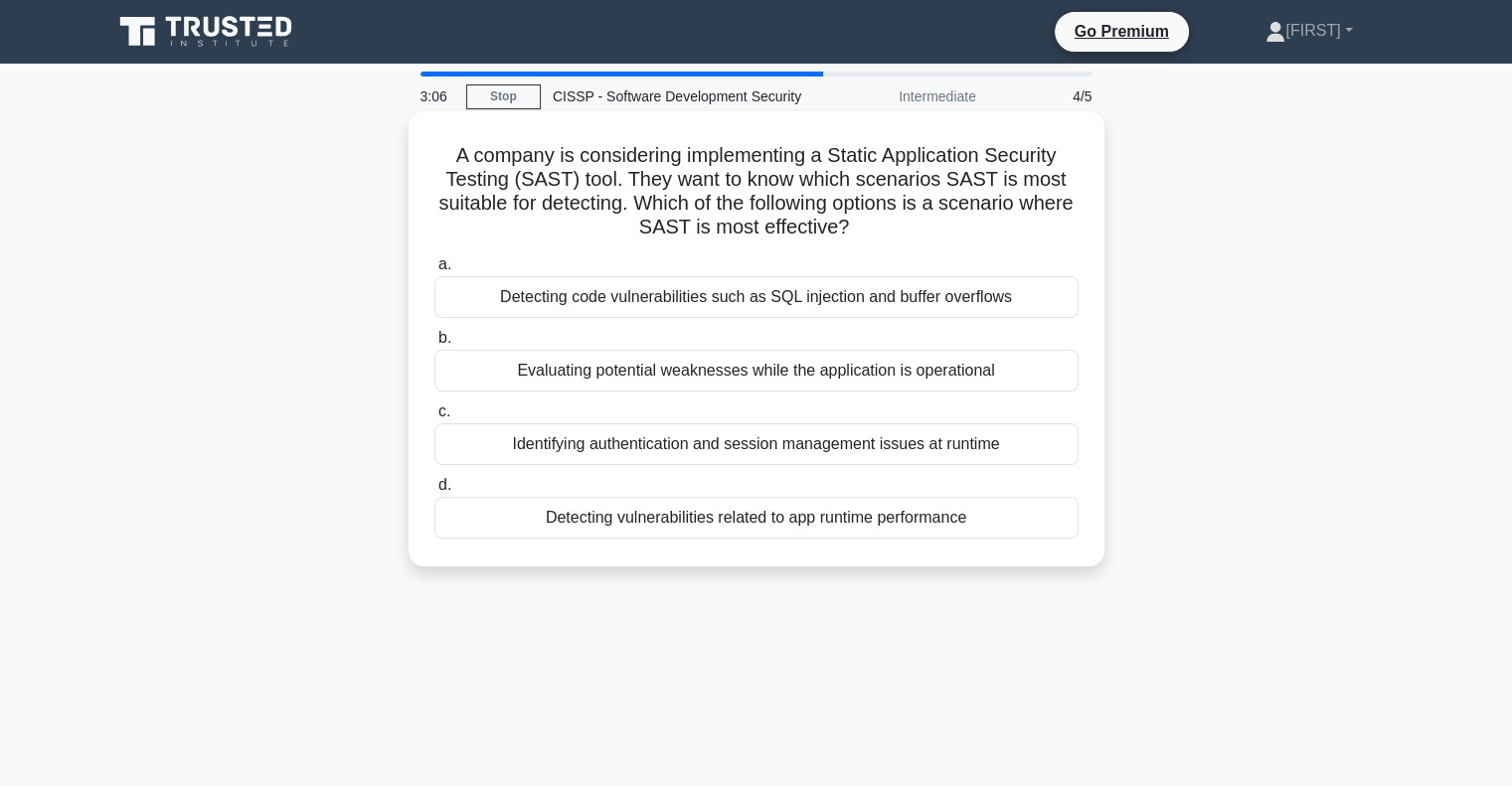 click on "Detecting code vulnerabilities such as SQL injection and buffer overflows" at bounding box center (756, 297) 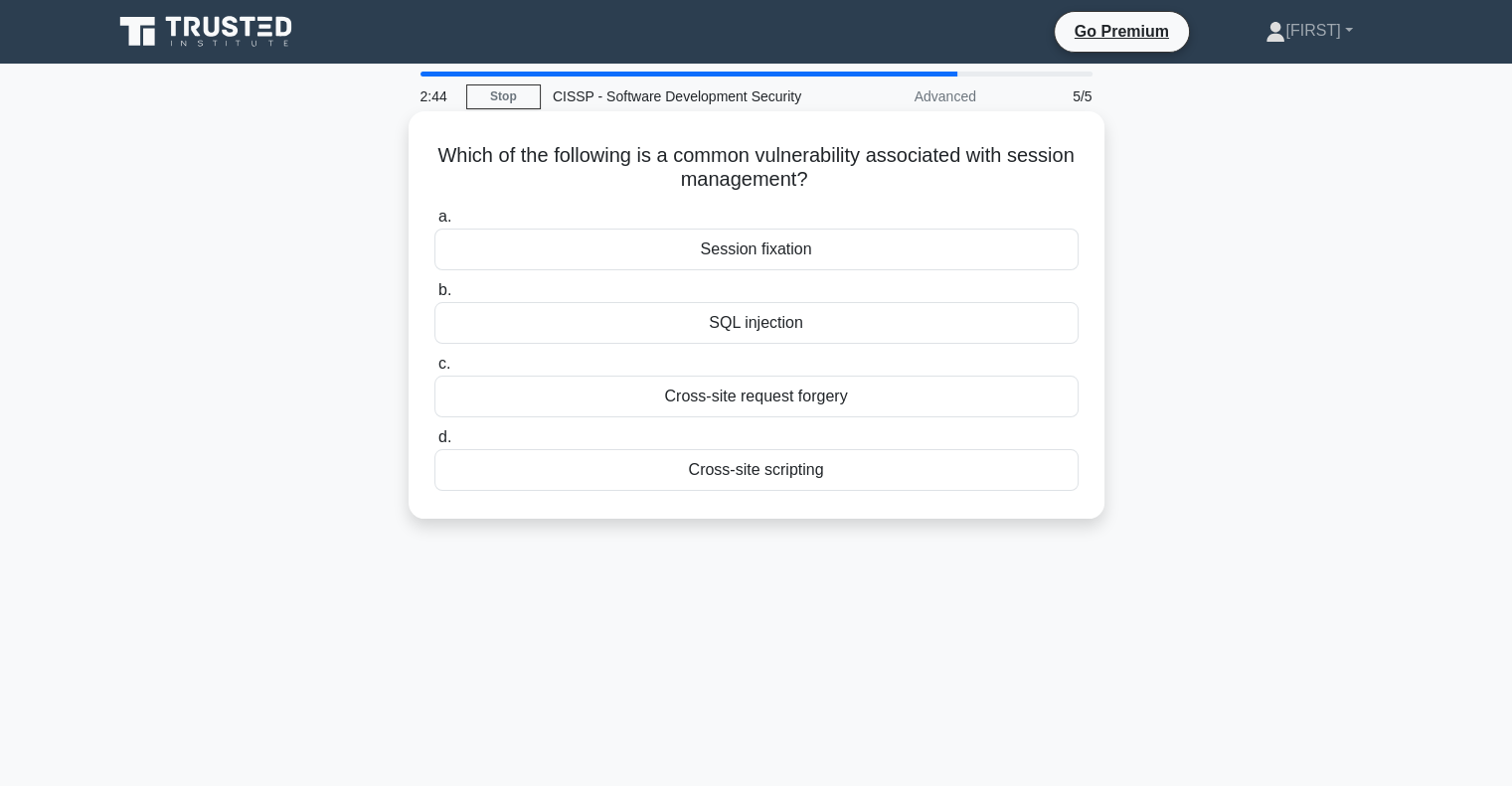 click on "Cross-site request forgery" at bounding box center [756, 396] 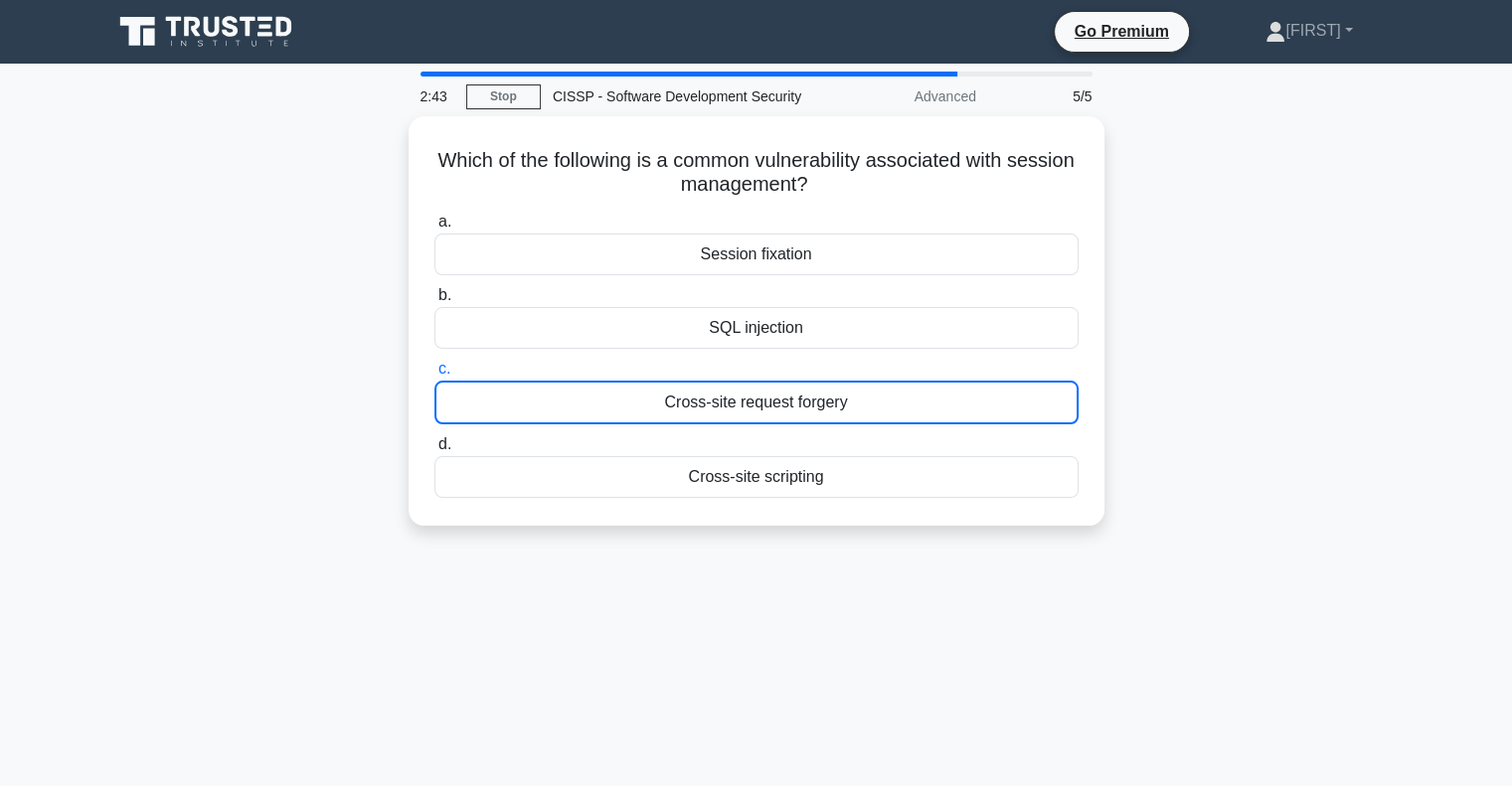 scroll, scrollTop: 287, scrollLeft: 0, axis: vertical 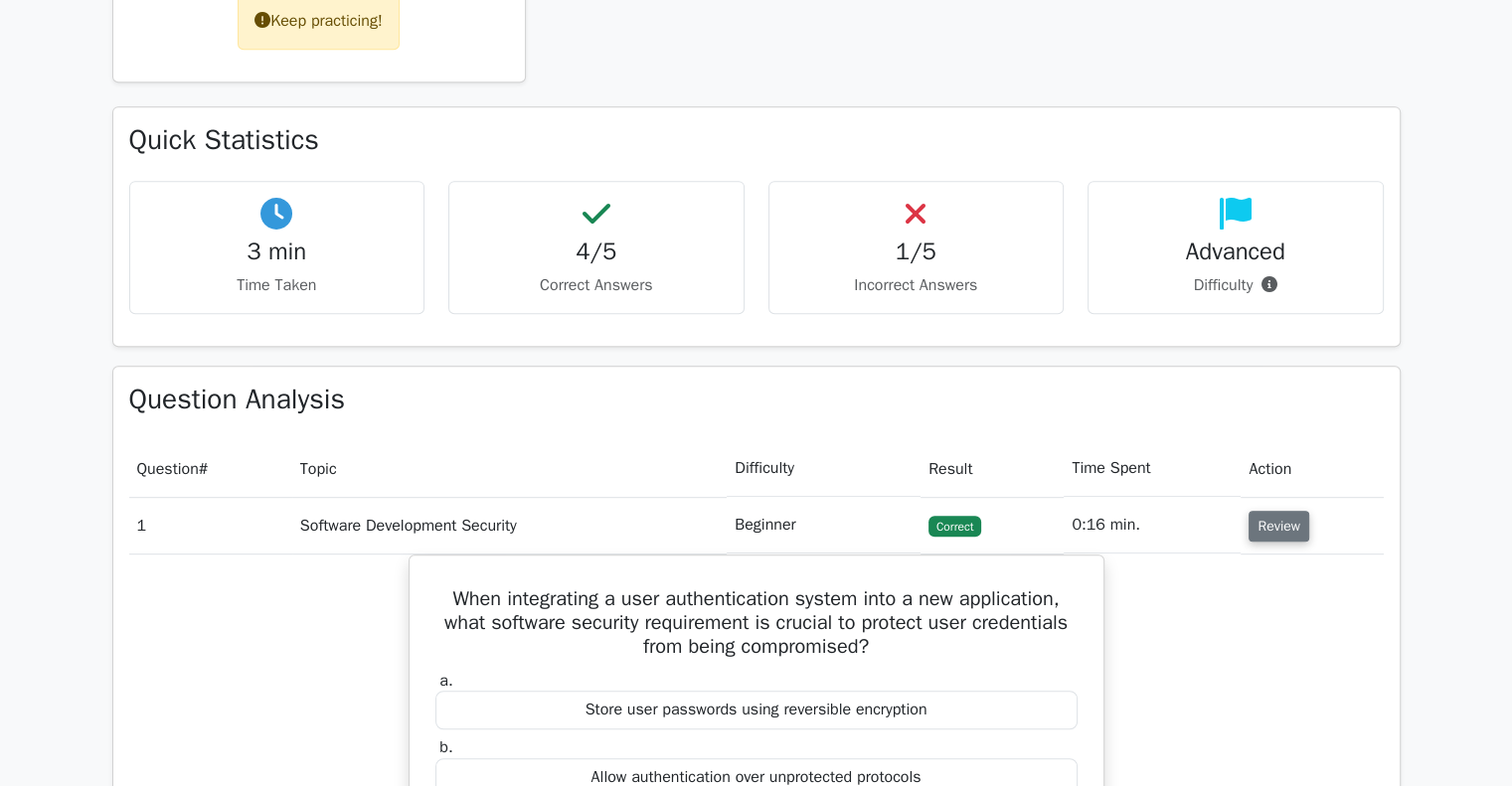 click on "Review" at bounding box center (1278, 526) 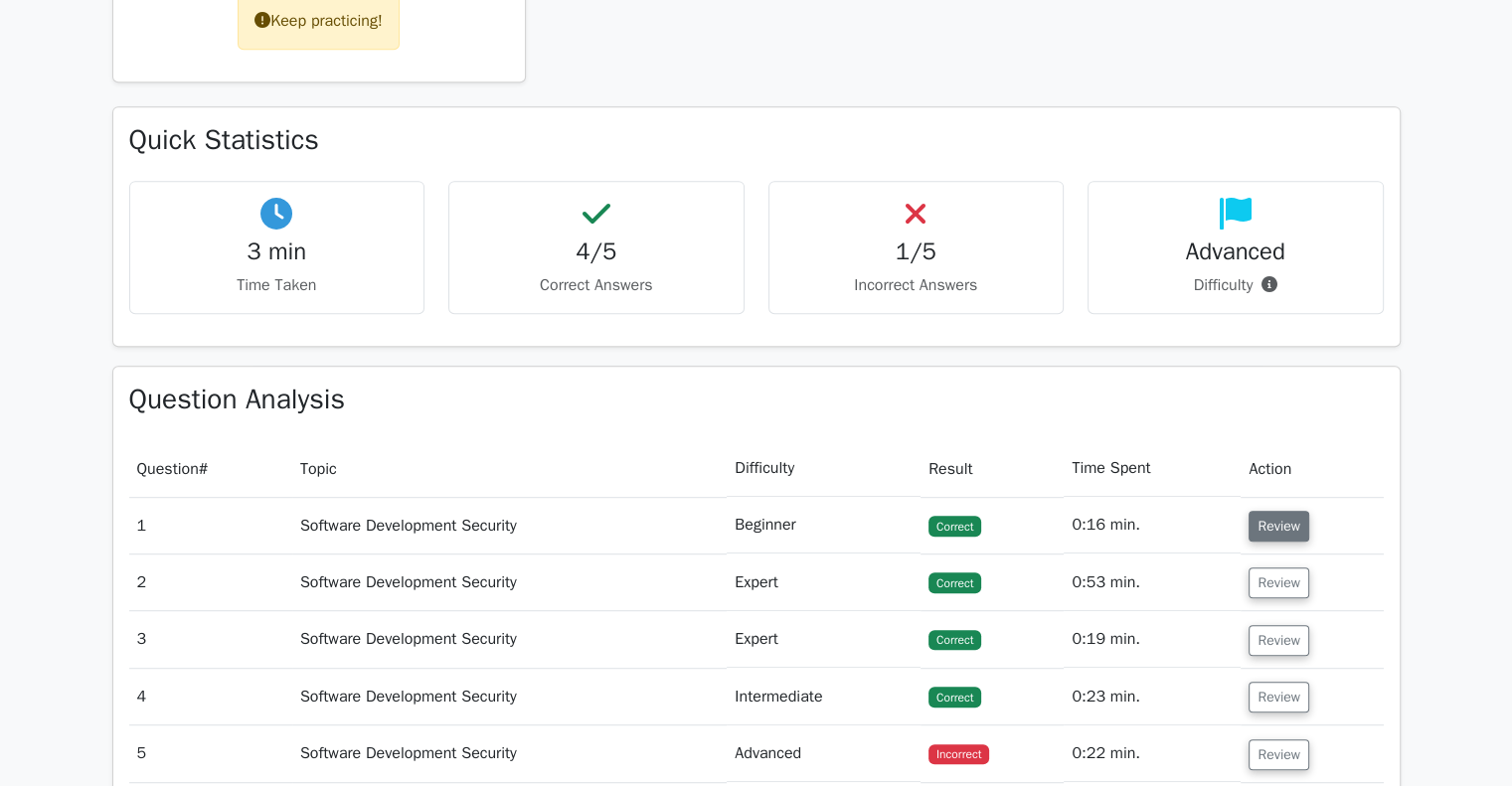 scroll, scrollTop: 1192, scrollLeft: 0, axis: vertical 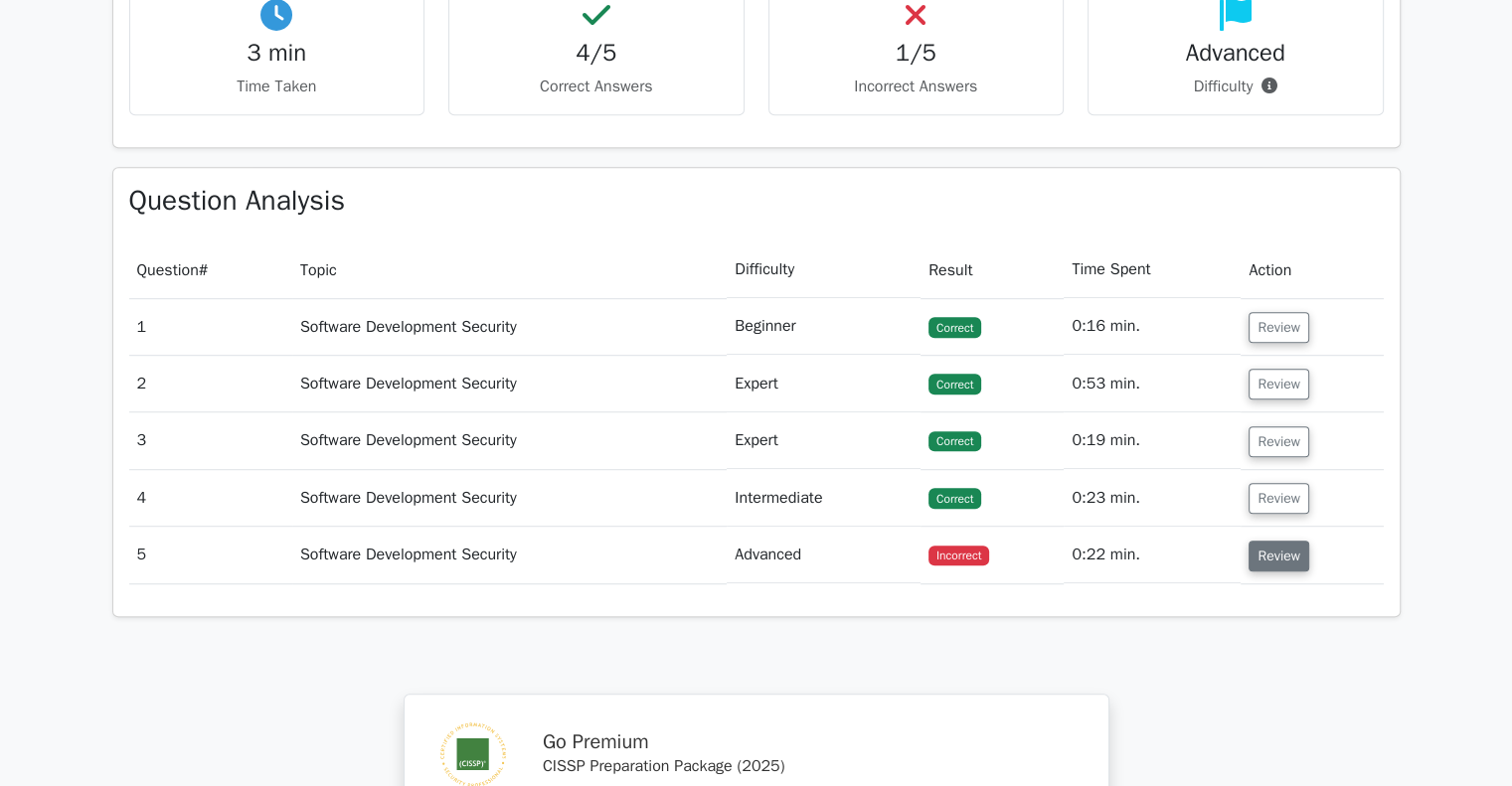 click on "Review" at bounding box center [1278, 555] 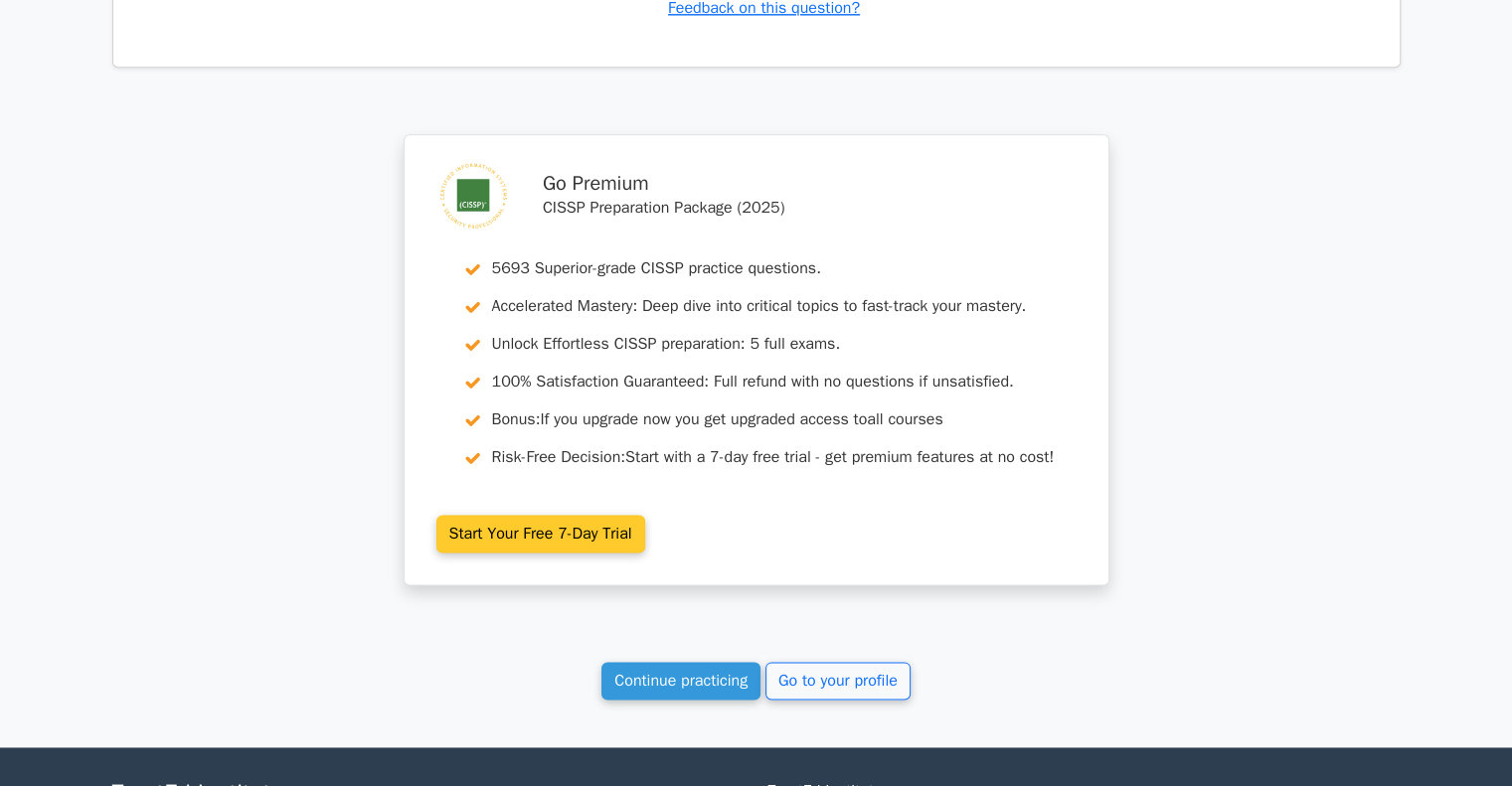 scroll, scrollTop: 2634, scrollLeft: 0, axis: vertical 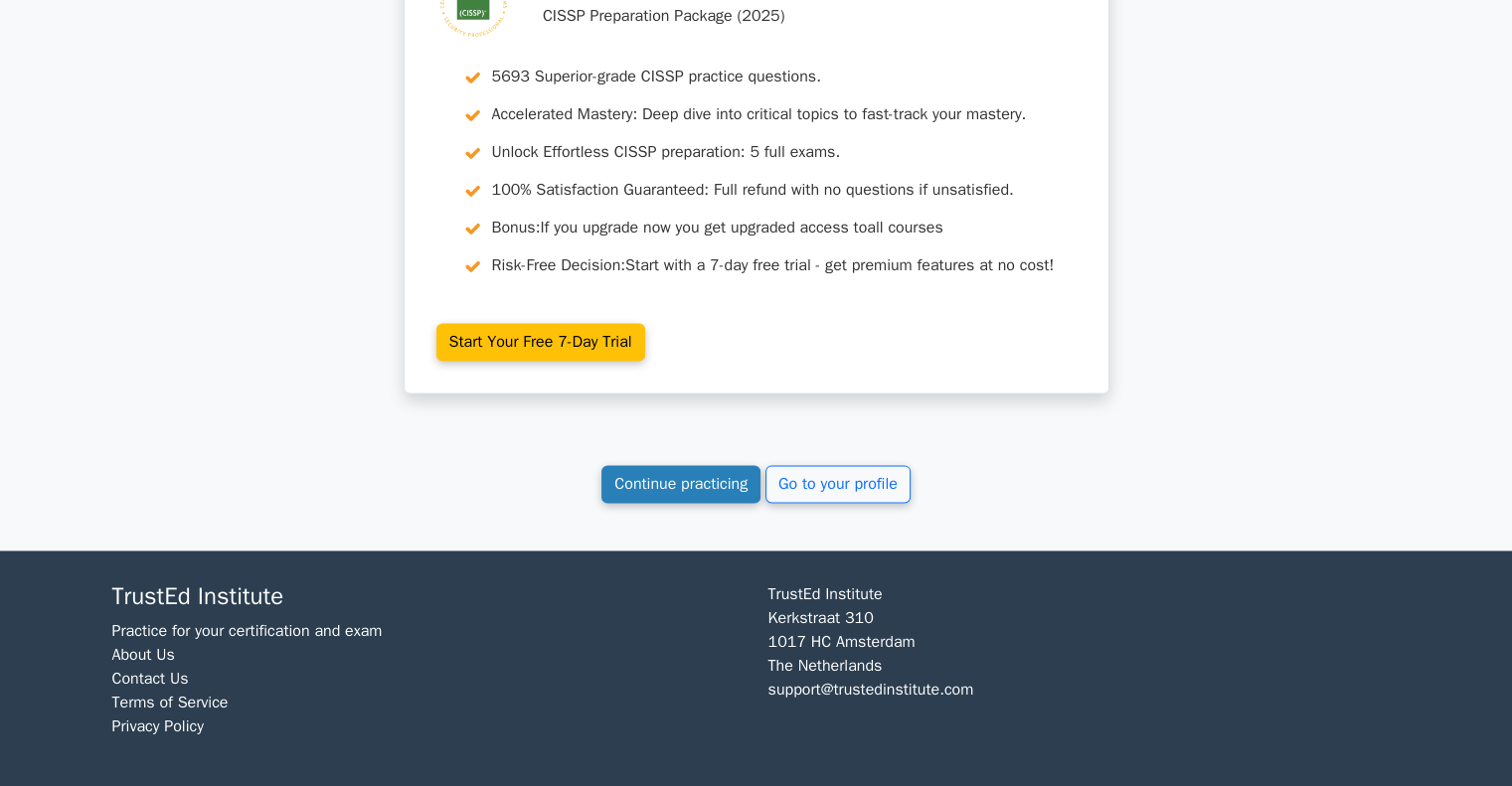 click on "Continue practicing" at bounding box center (681, 484) 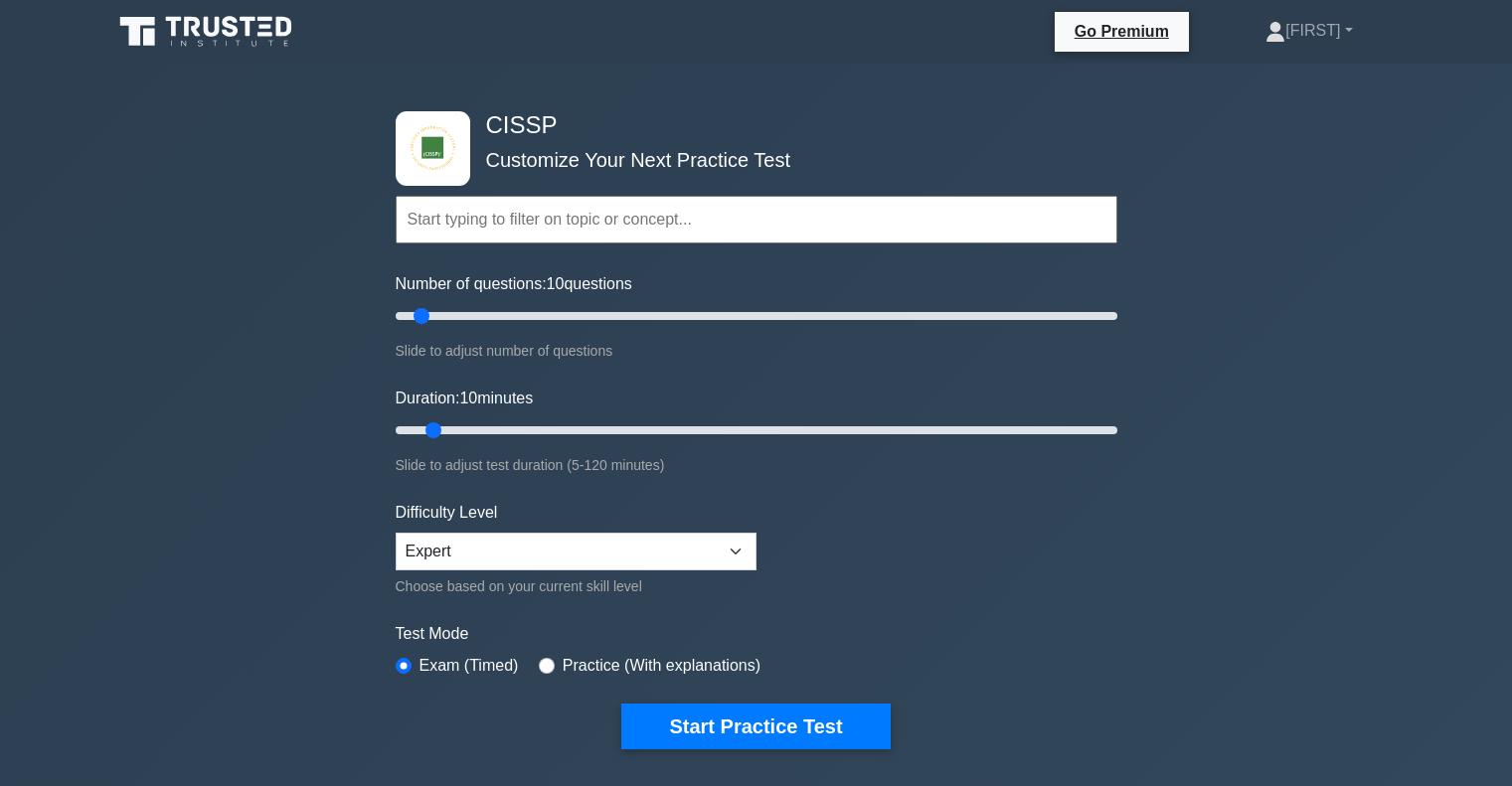 scroll, scrollTop: 0, scrollLeft: 0, axis: both 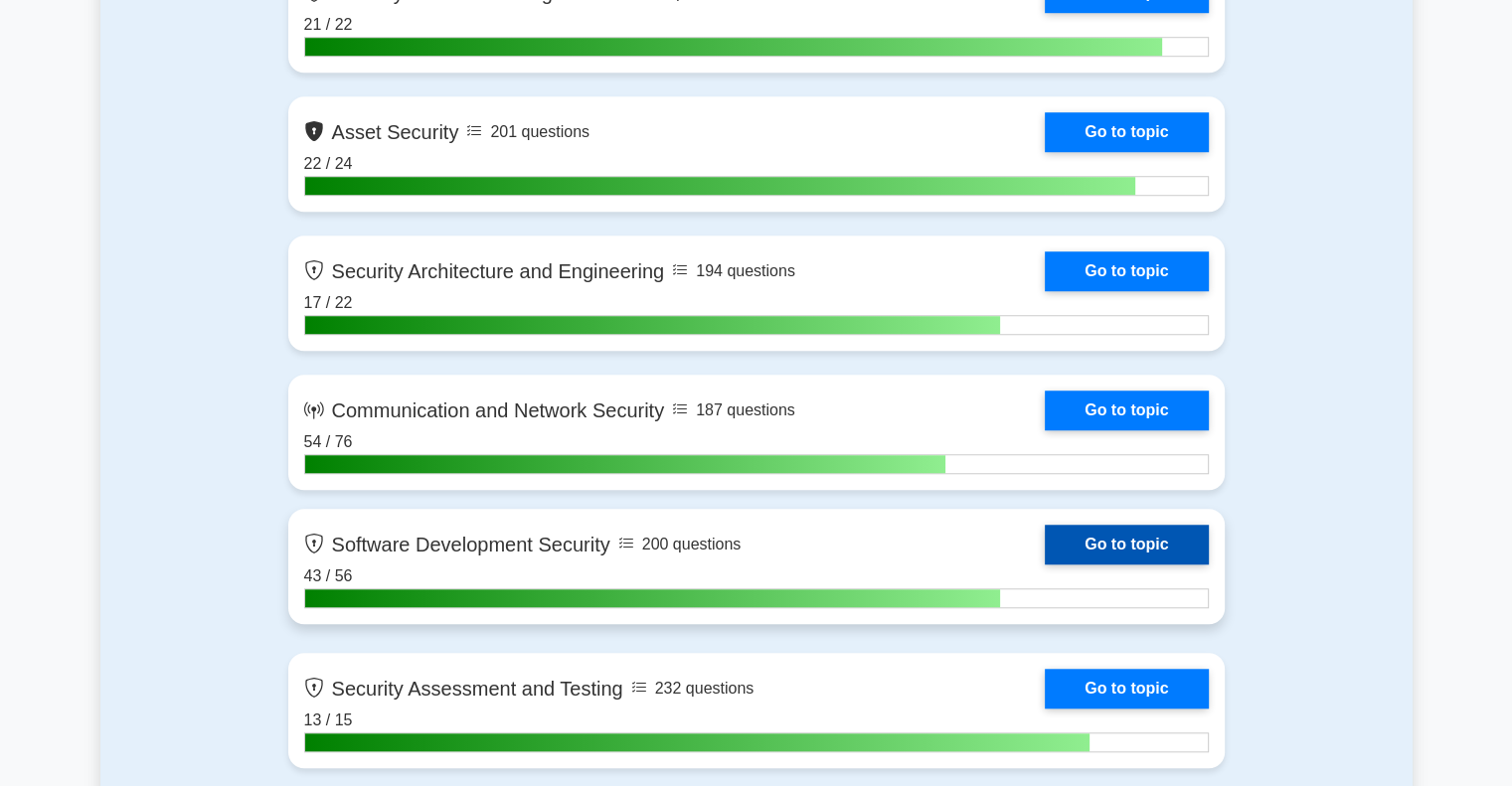 click on "Go to topic" at bounding box center (1126, 545) 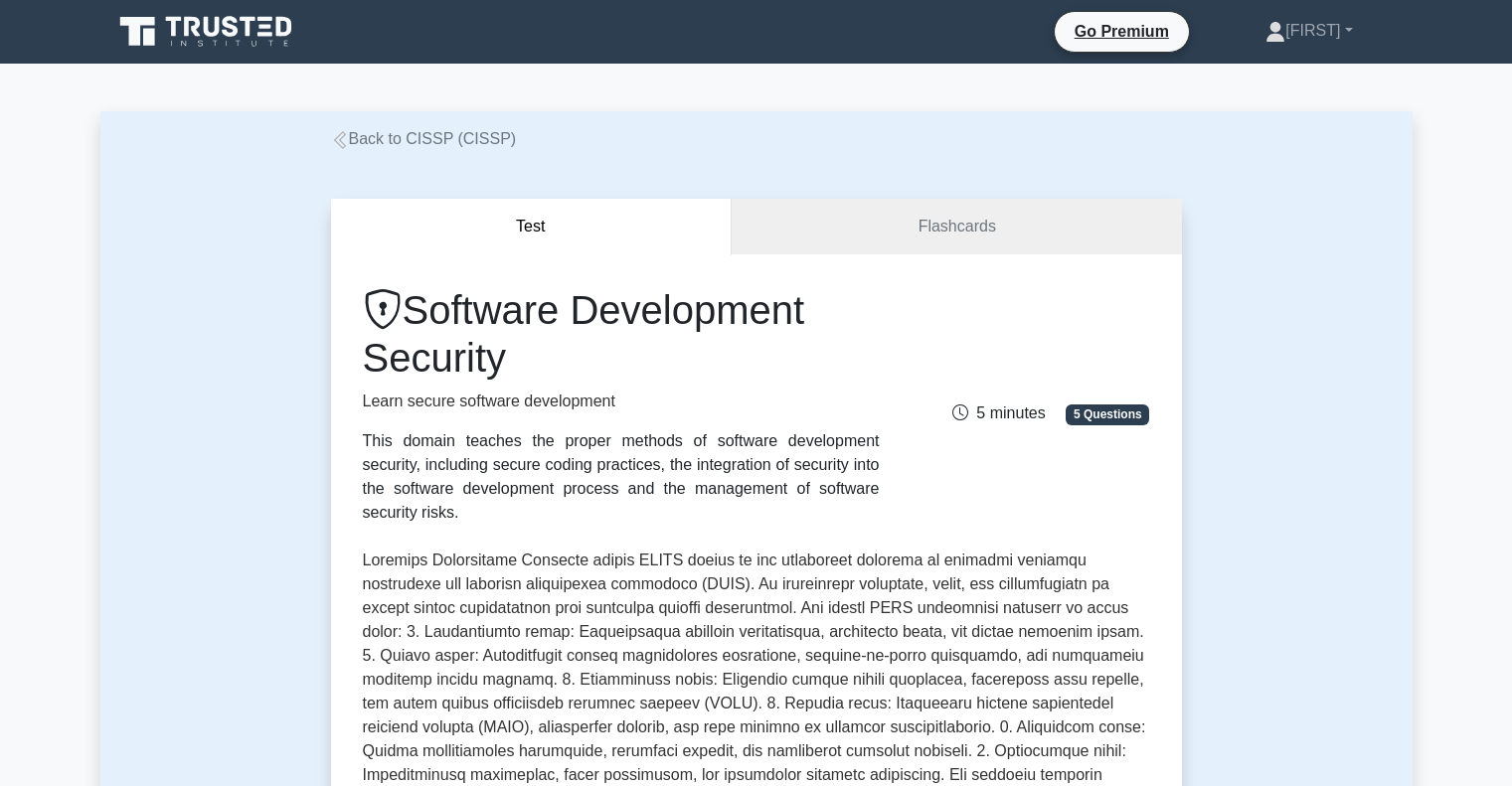 scroll, scrollTop: 0, scrollLeft: 0, axis: both 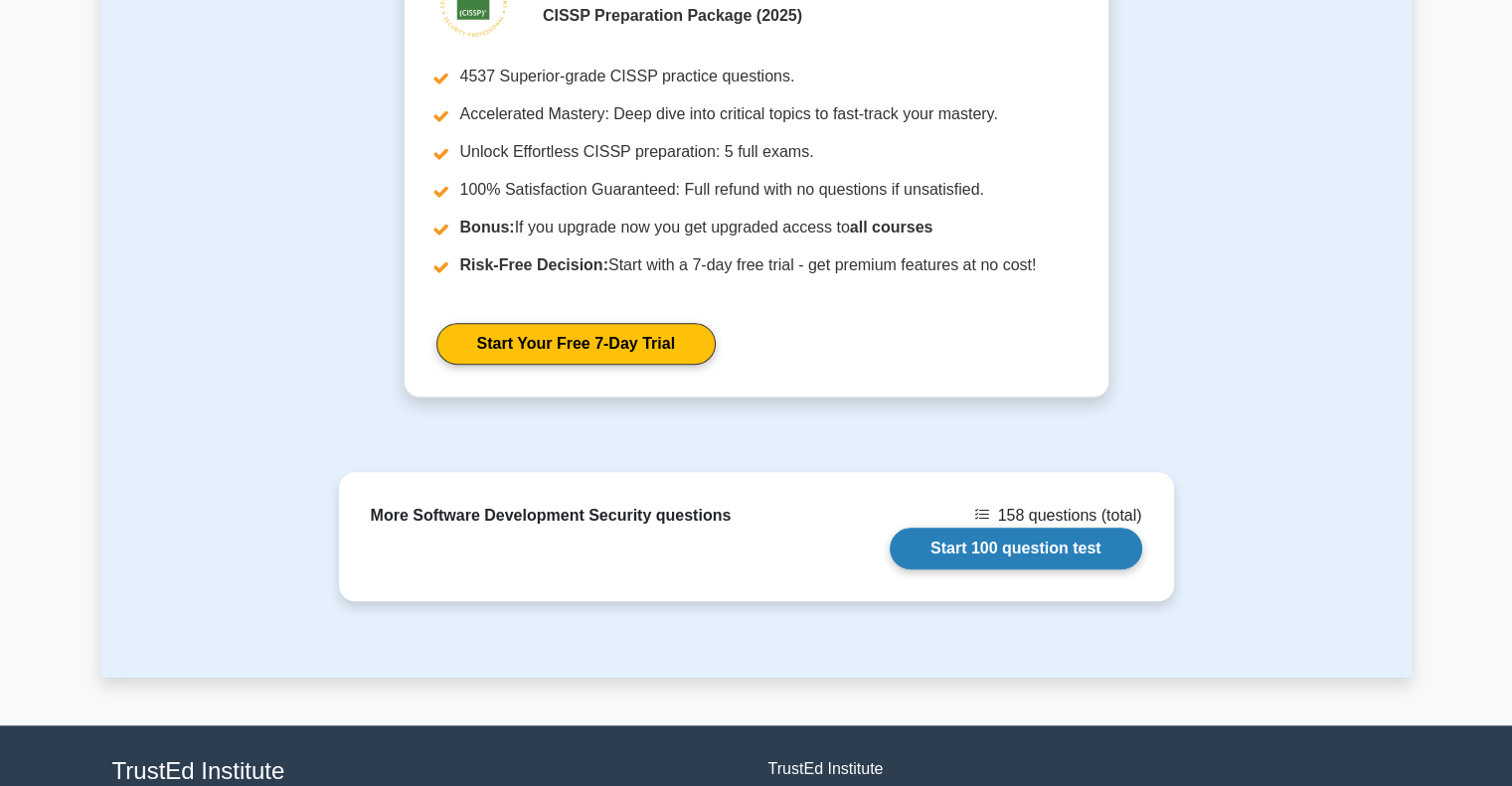 click on "Start 100 question test" at bounding box center [1016, 549] 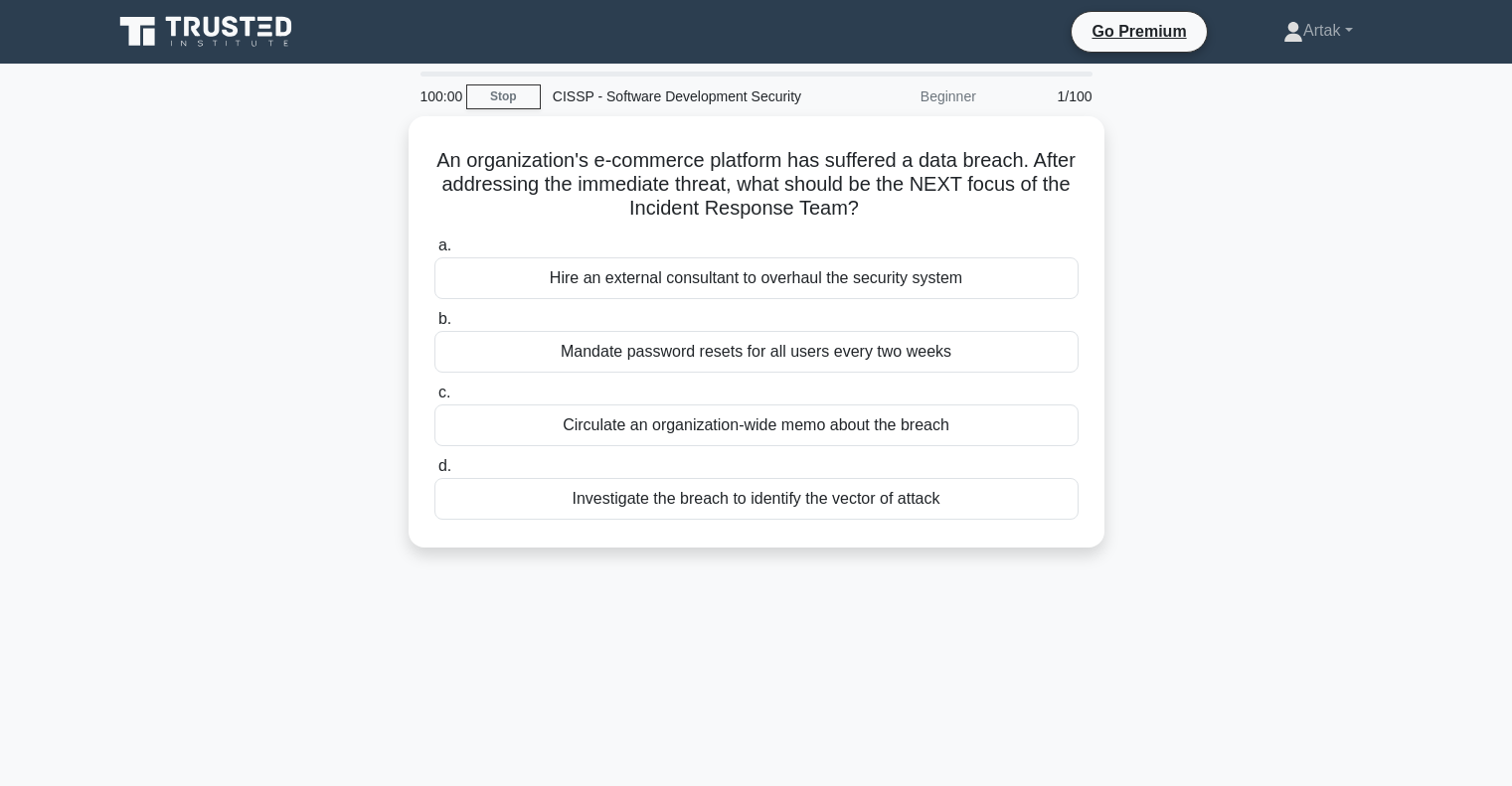 scroll, scrollTop: 0, scrollLeft: 0, axis: both 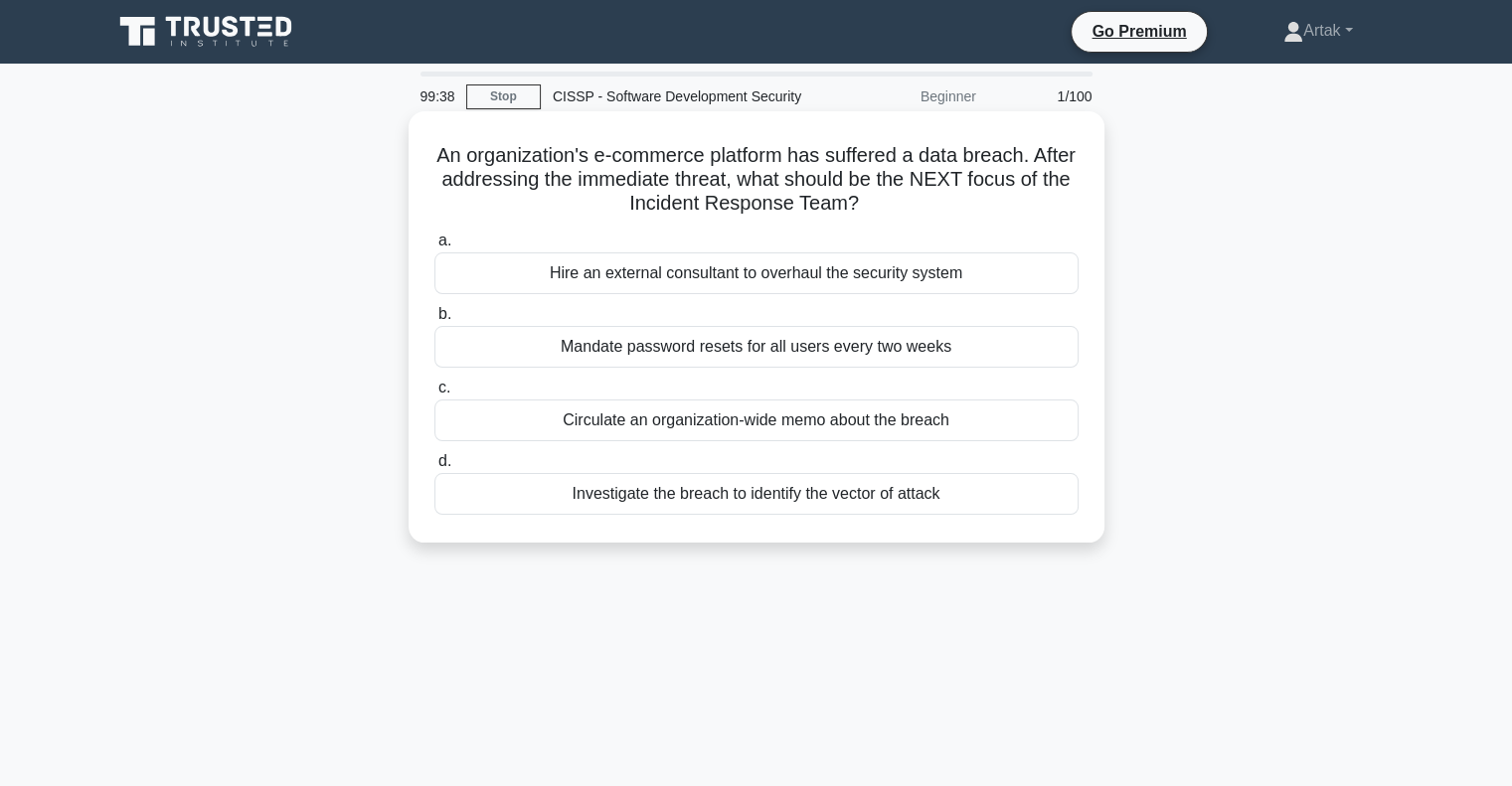 click on "Investigate the breach to identify the vector of attack" at bounding box center [756, 494] 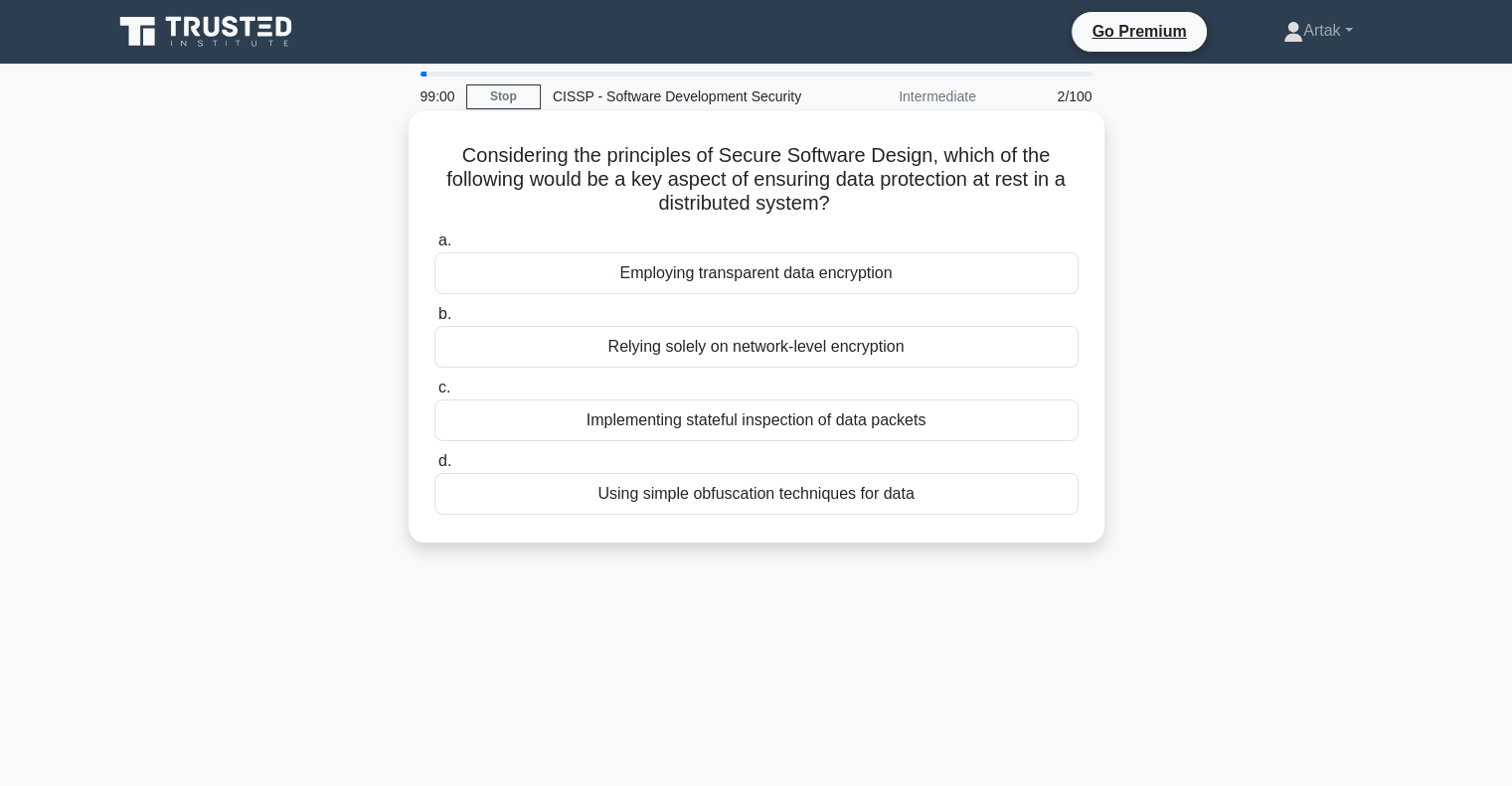 click on "Employing transparent data encryption" at bounding box center (756, 273) 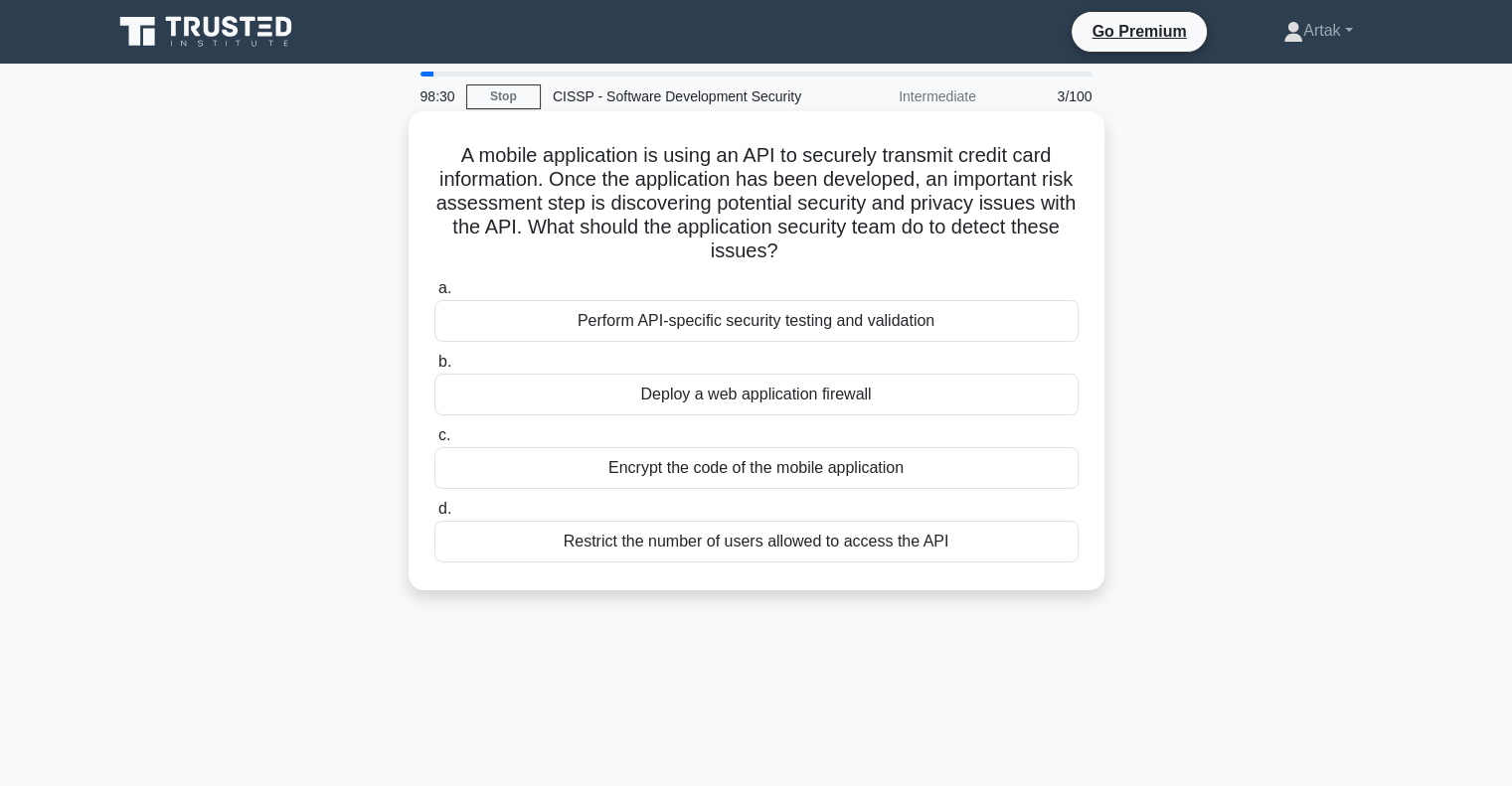 click on "Perform API-specific security testing and validation" at bounding box center (756, 321) 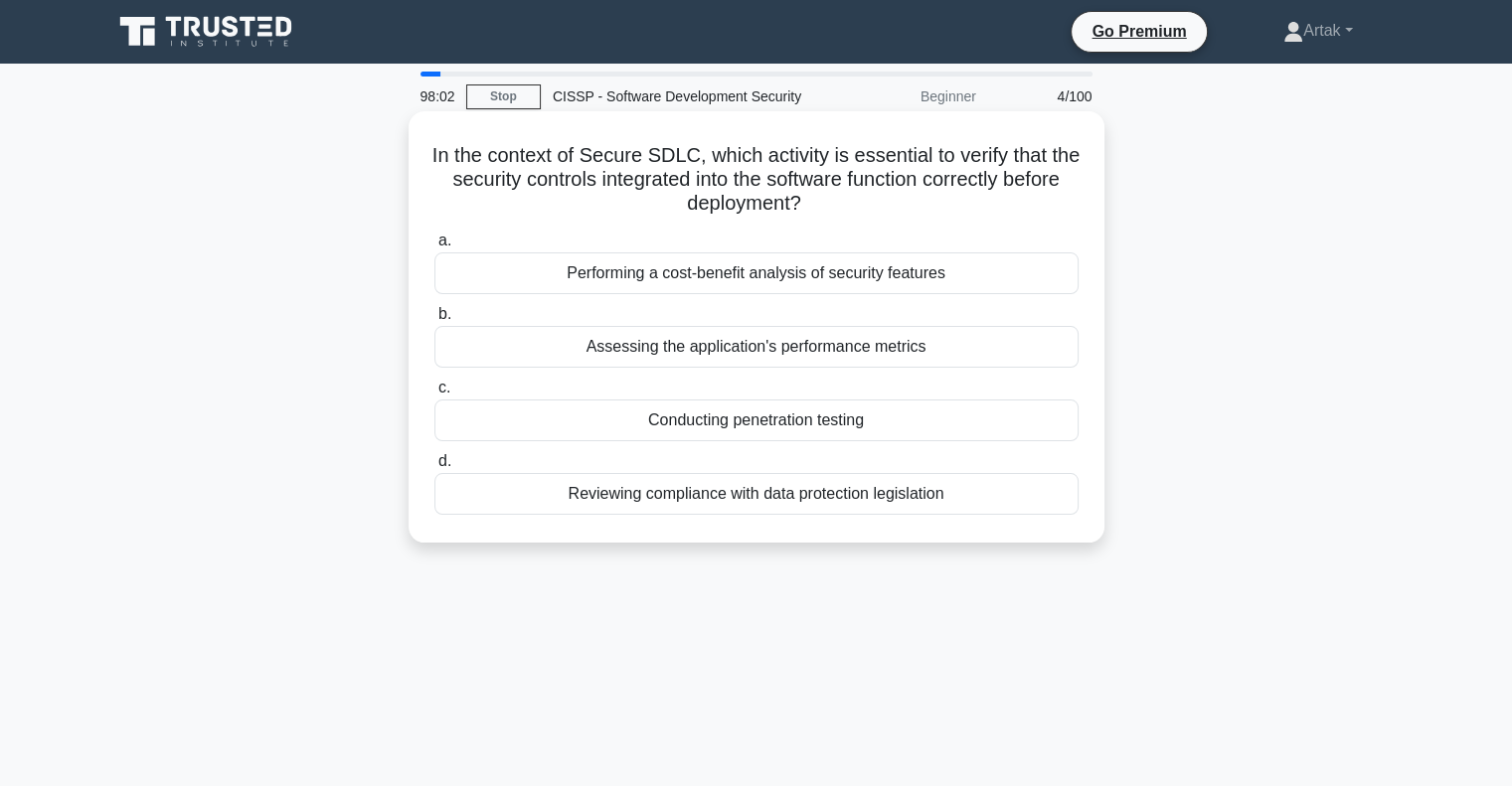 click on "Conducting penetration testing" at bounding box center (756, 420) 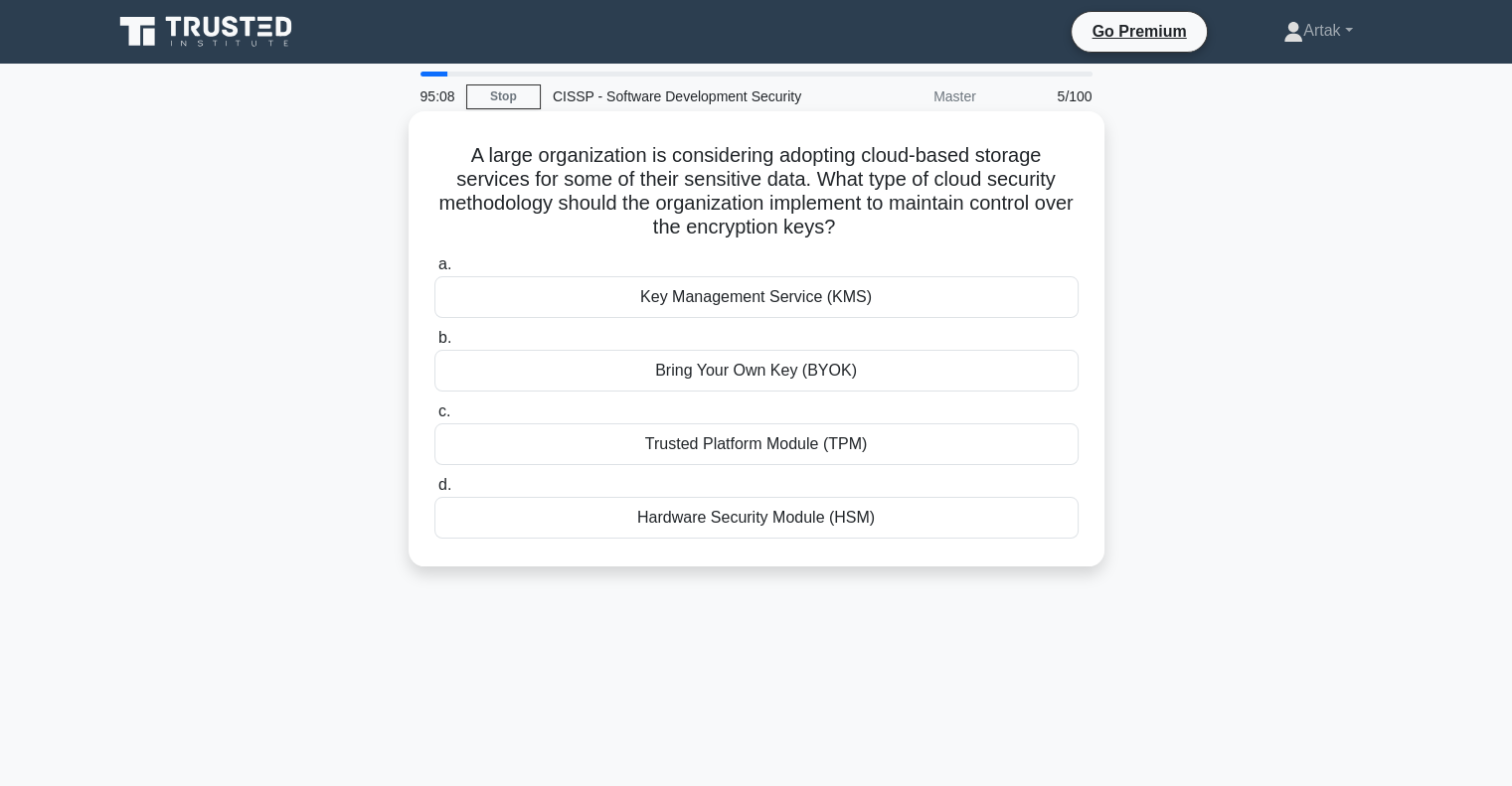 click on "Hardware Security Module (HSM)" at bounding box center [756, 518] 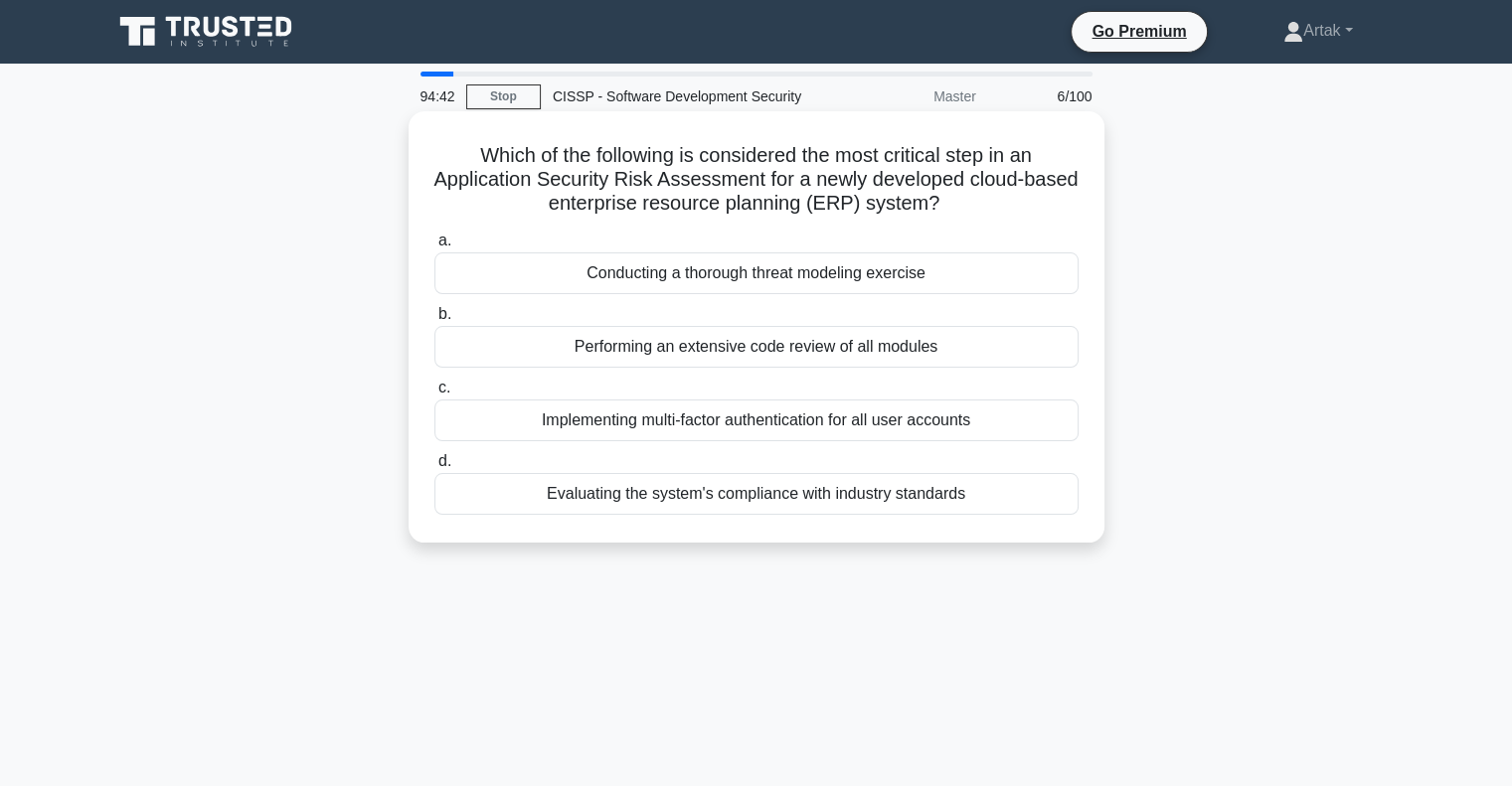 click on "Conducting a thorough threat modeling exercise" at bounding box center [756, 273] 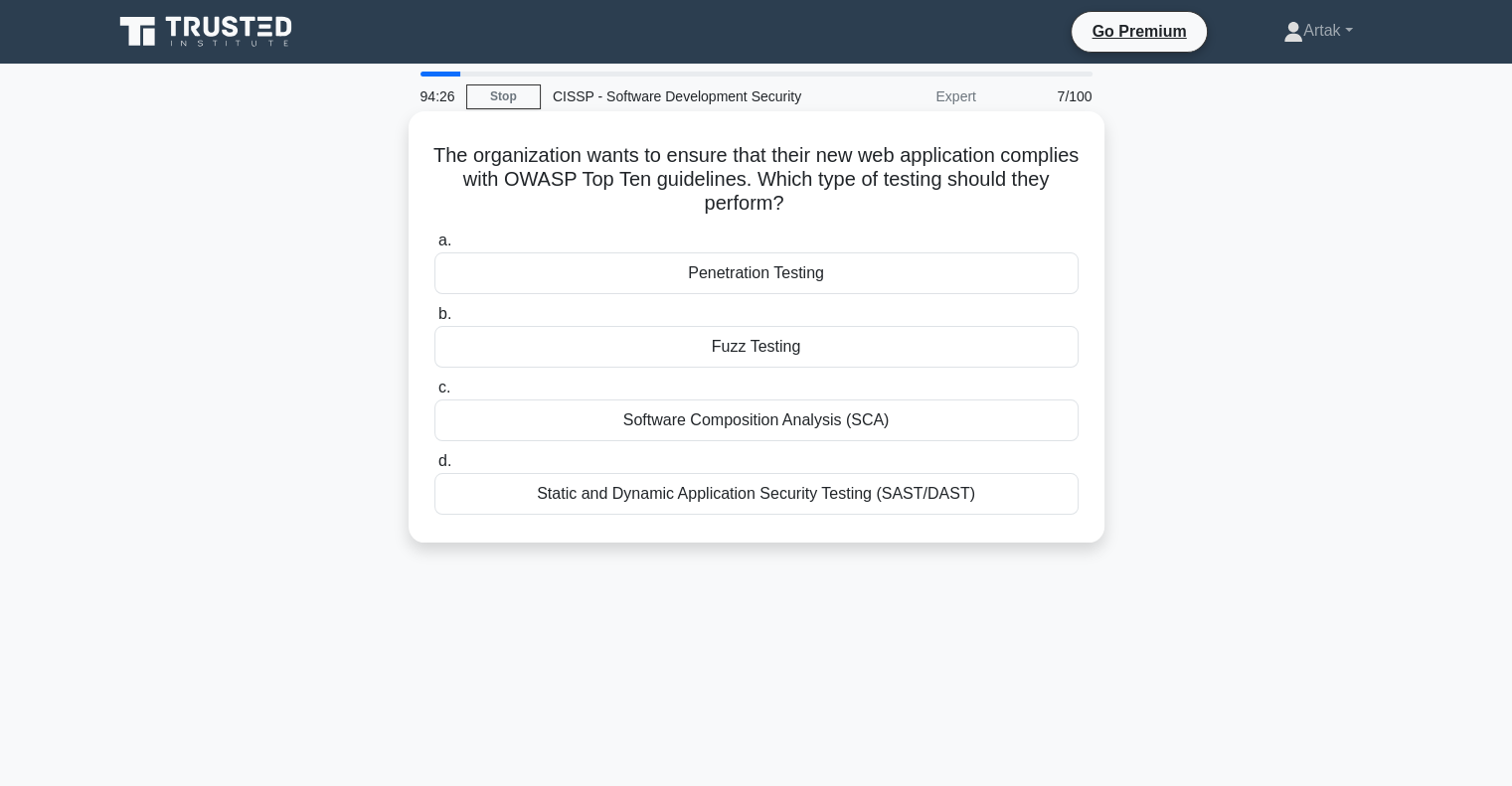 click on "Static and Dynamic Application Security Testing (SAST/DAST)" at bounding box center [756, 494] 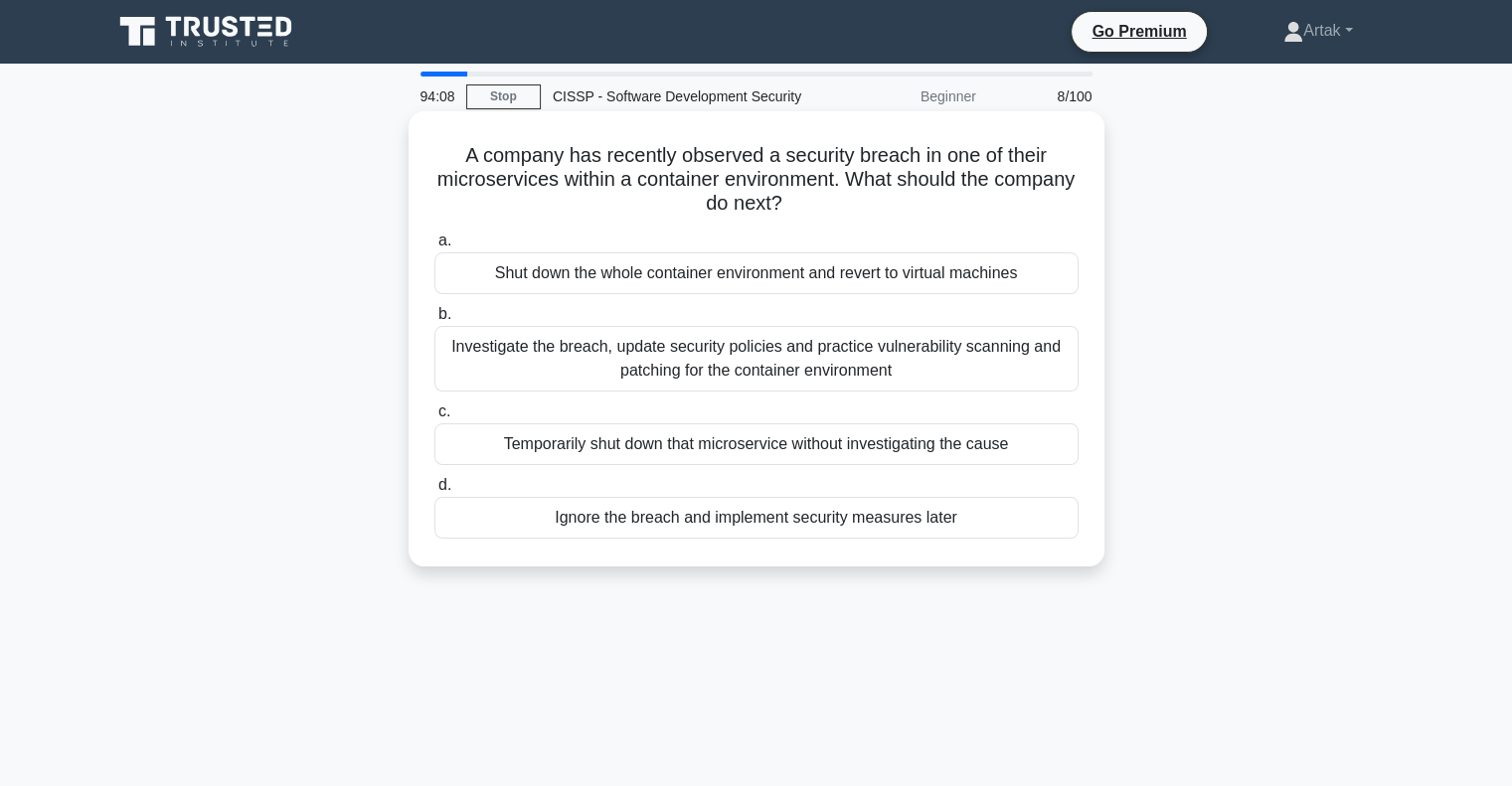click on "Investigate the breach, update security policies and practice vulnerability scanning and patching for the container environment" at bounding box center (756, 359) 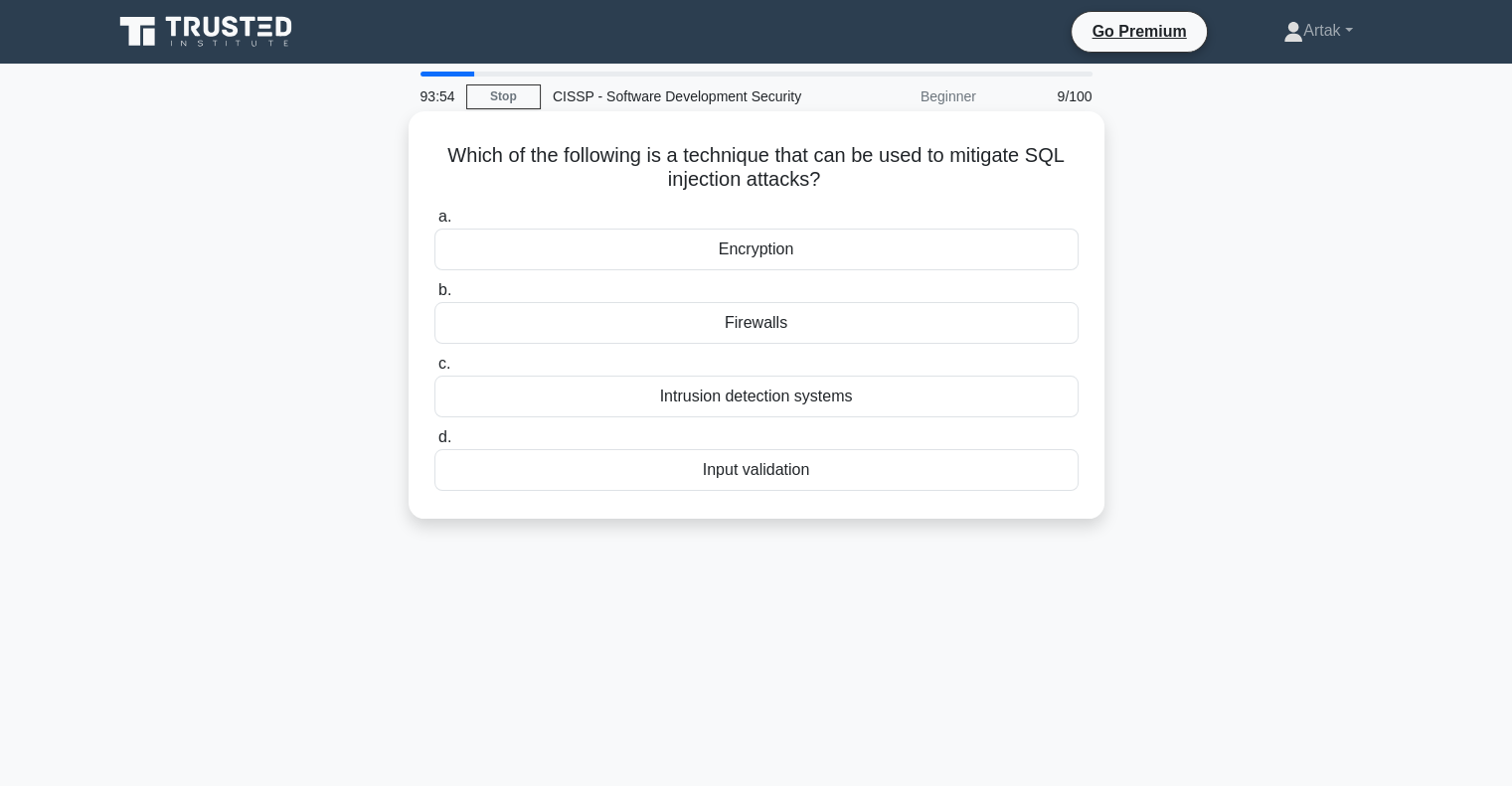 click on "Input validation" at bounding box center (756, 470) 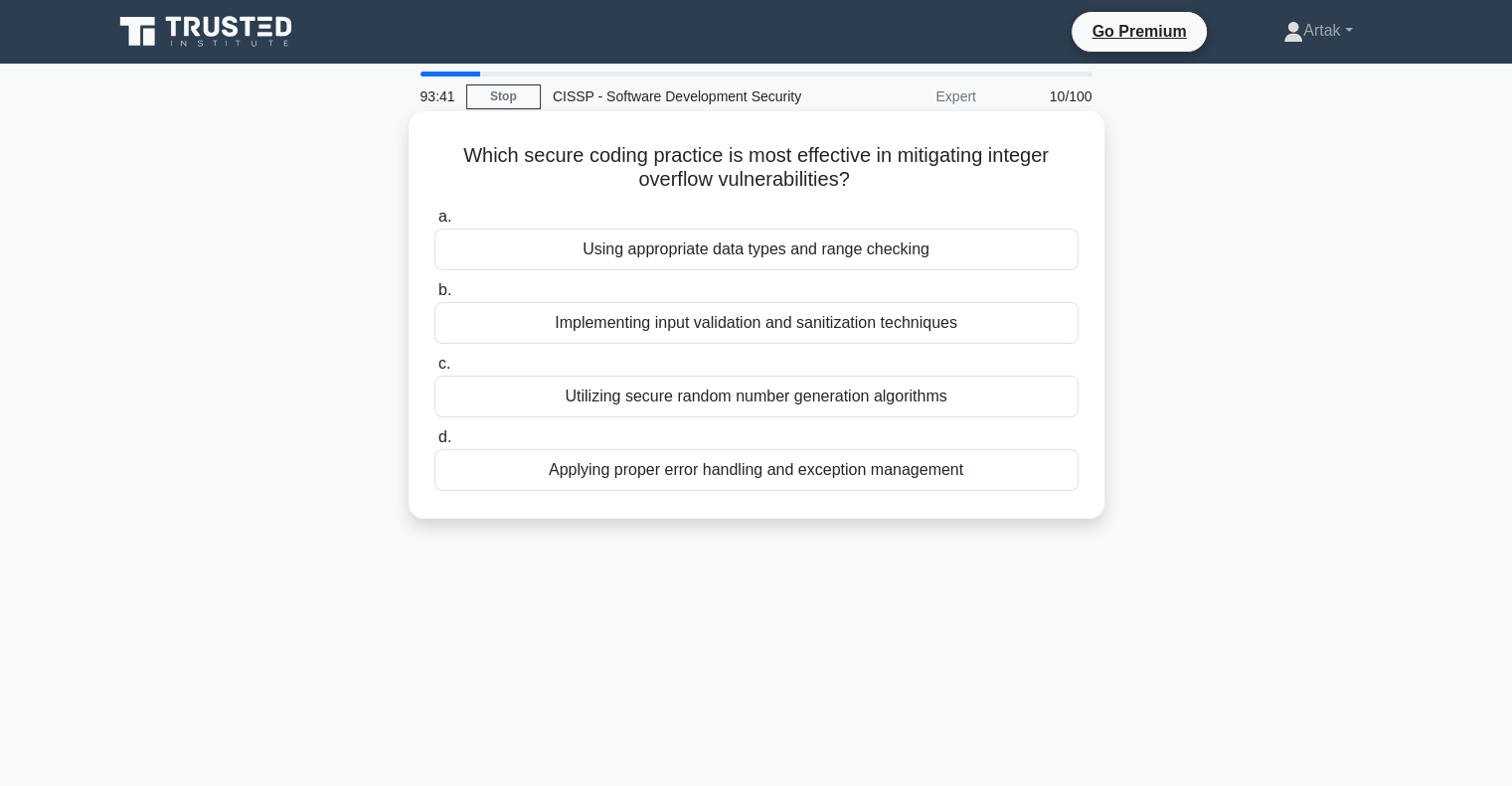click on "Using appropriate data types and range checking" at bounding box center (756, 249) 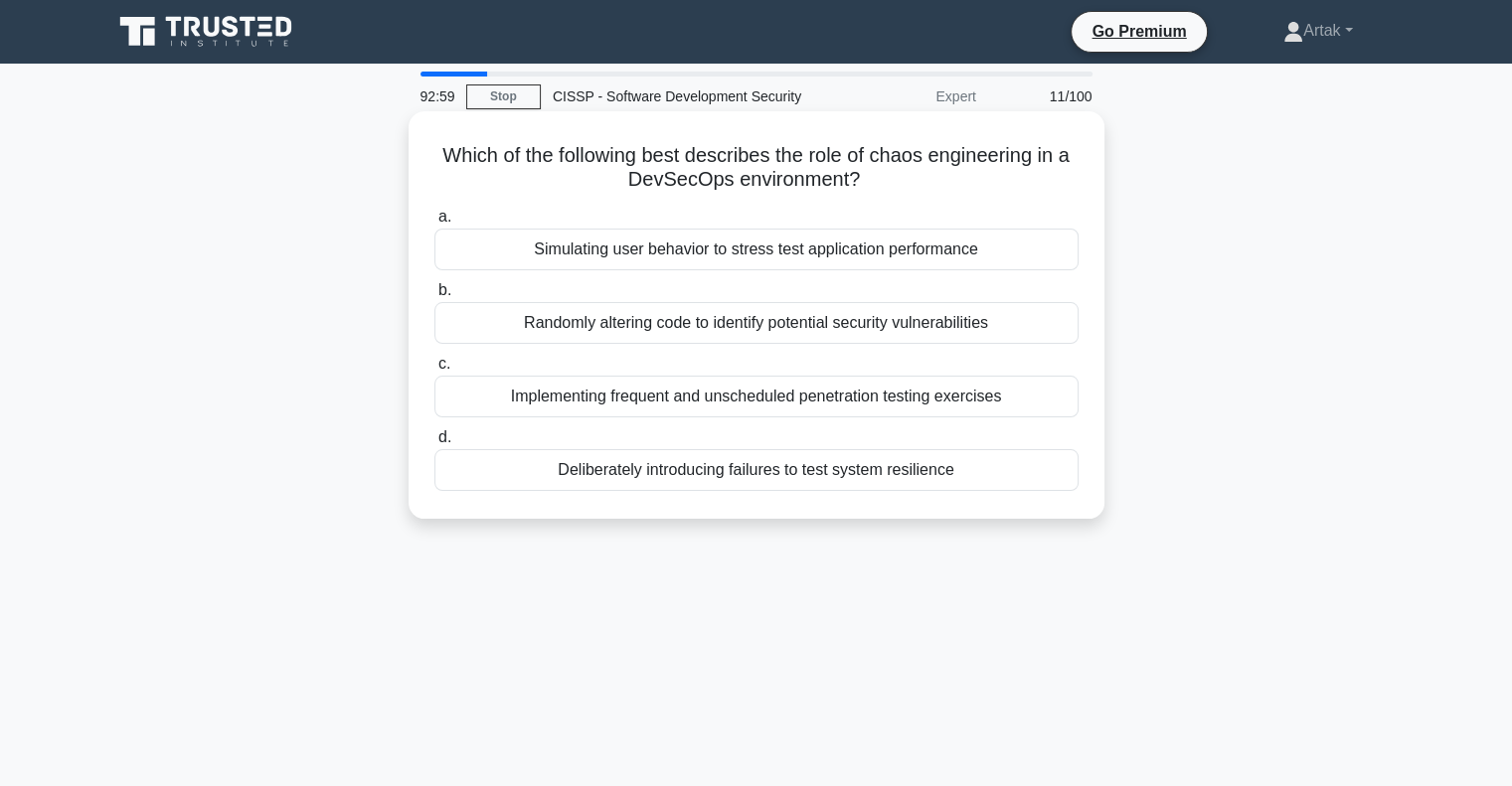 click on "Deliberately introducing failures to test system resilience" at bounding box center [756, 470] 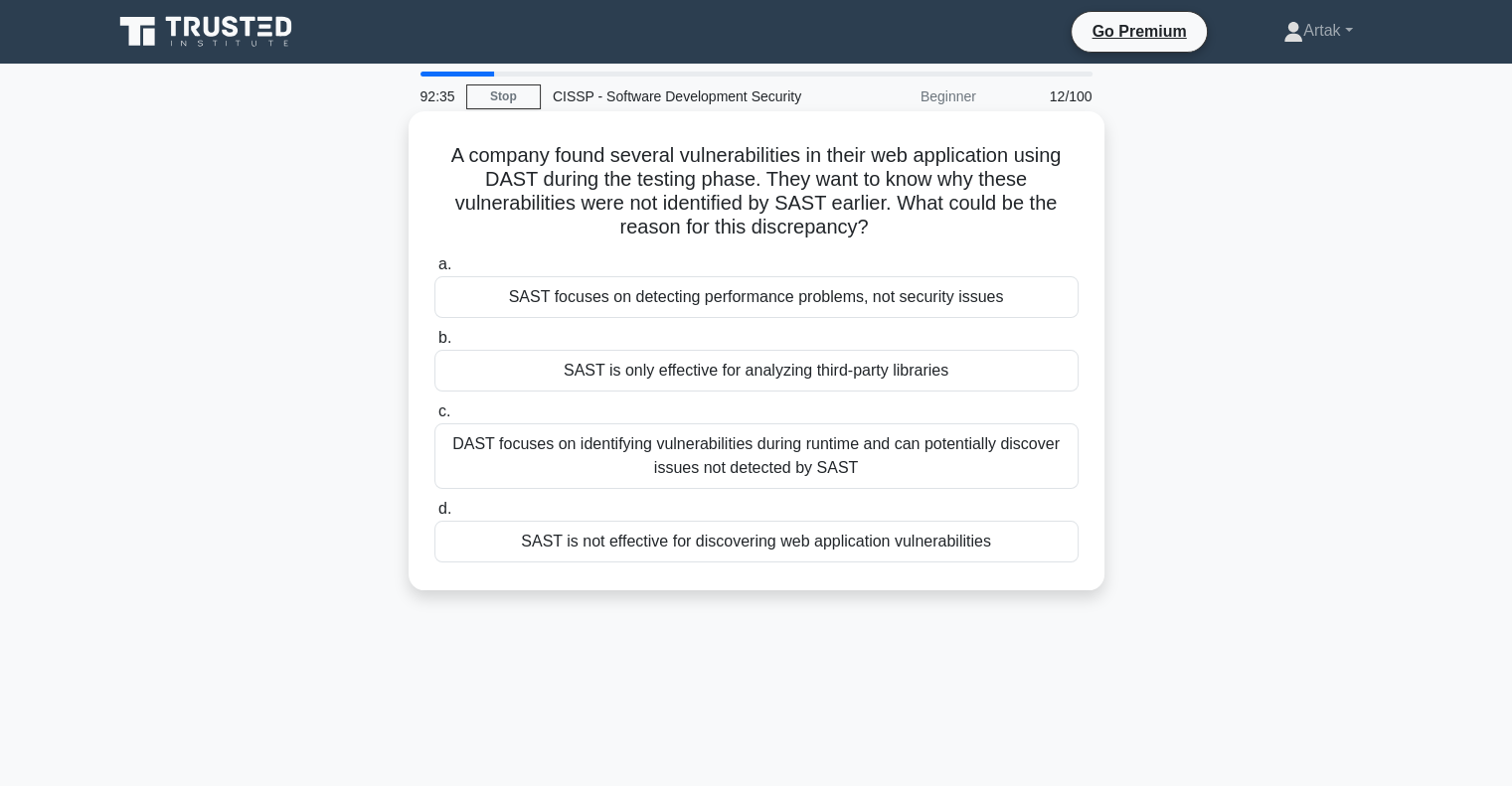 click on "DAST focuses on identifying vulnerabilities during runtime and can potentially discover issues not detected by SAST" at bounding box center [756, 456] 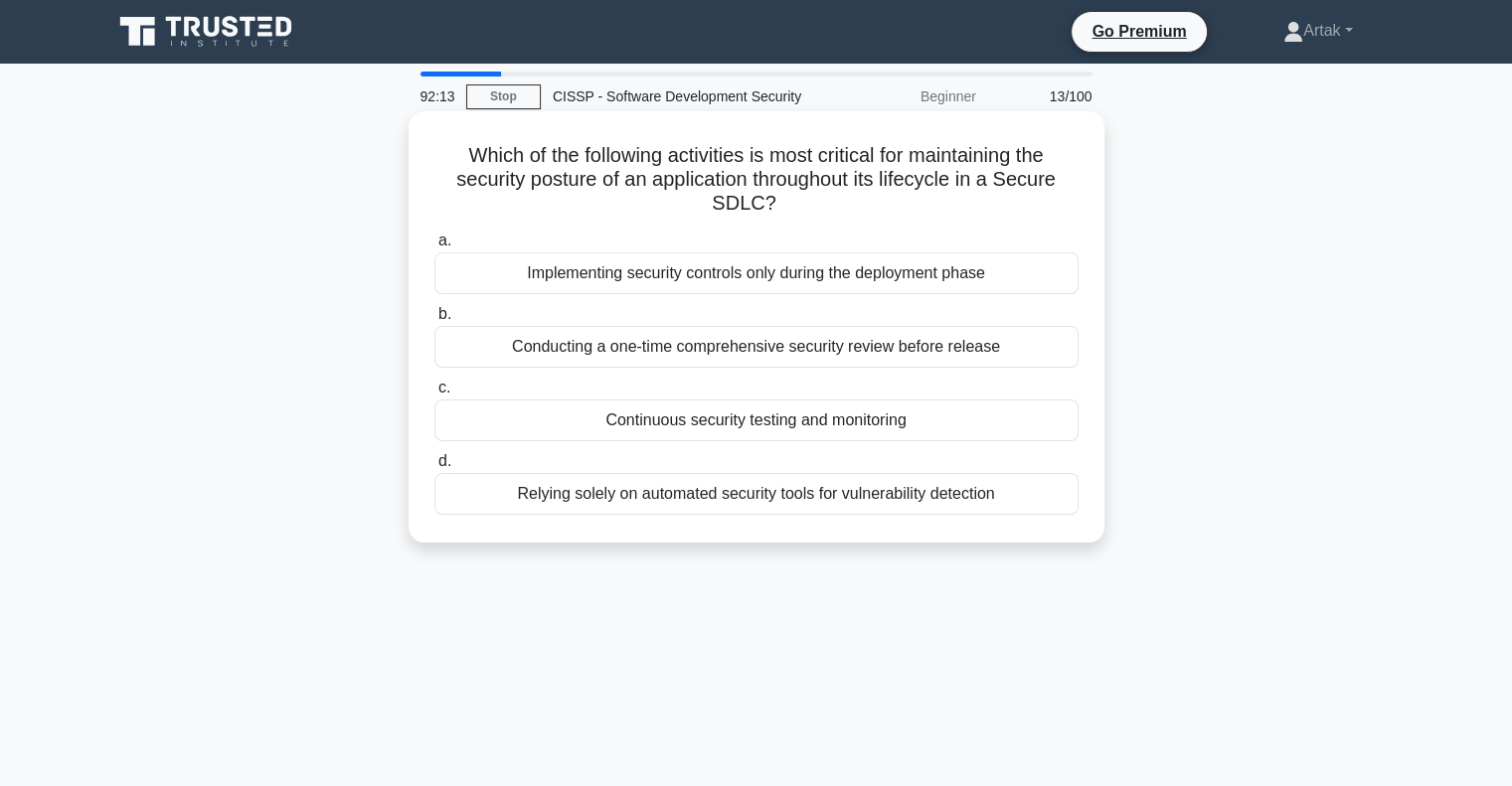 click on "Continuous security testing and monitoring" at bounding box center [756, 420] 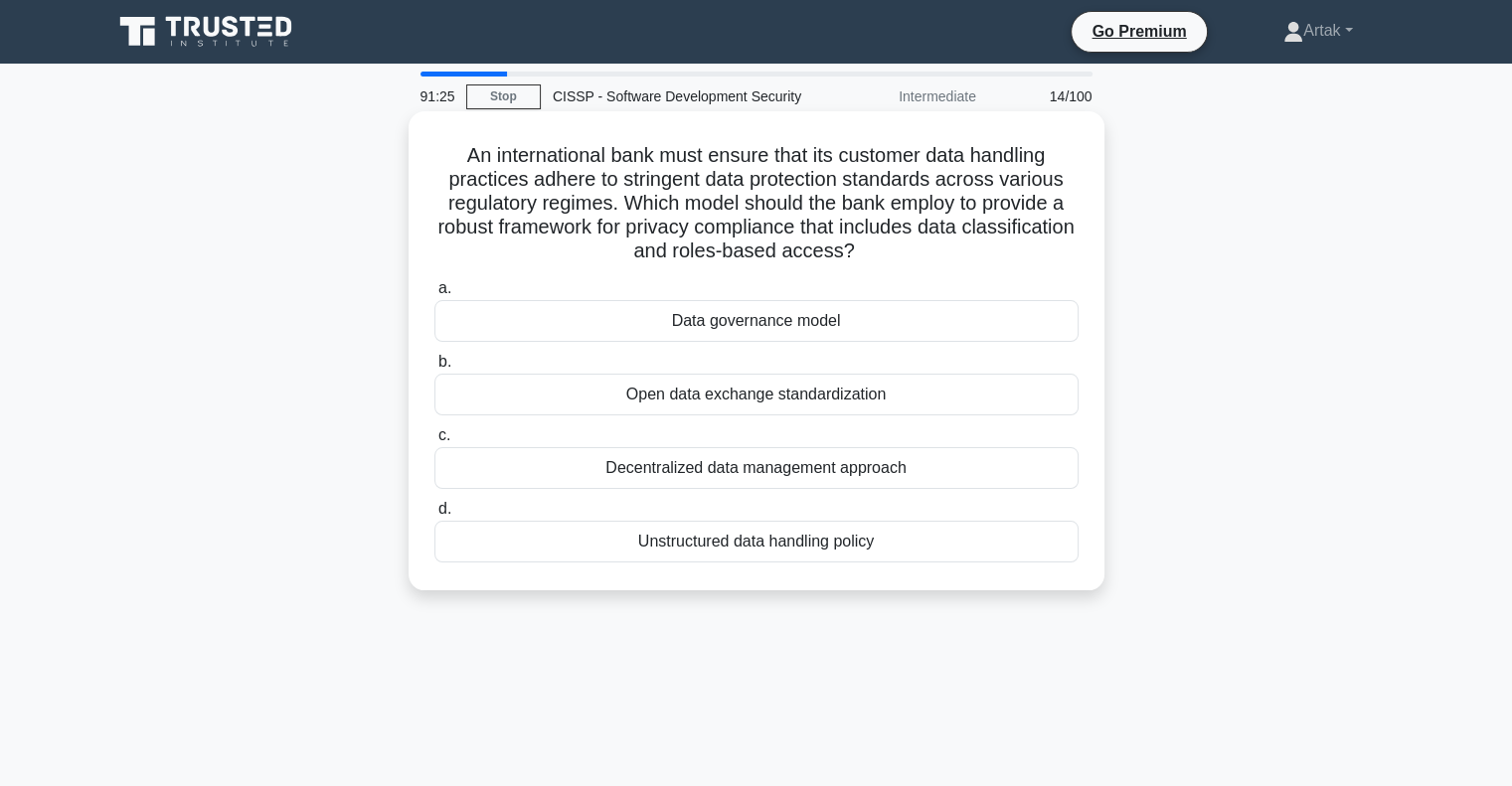click on "Data governance model" at bounding box center (756, 321) 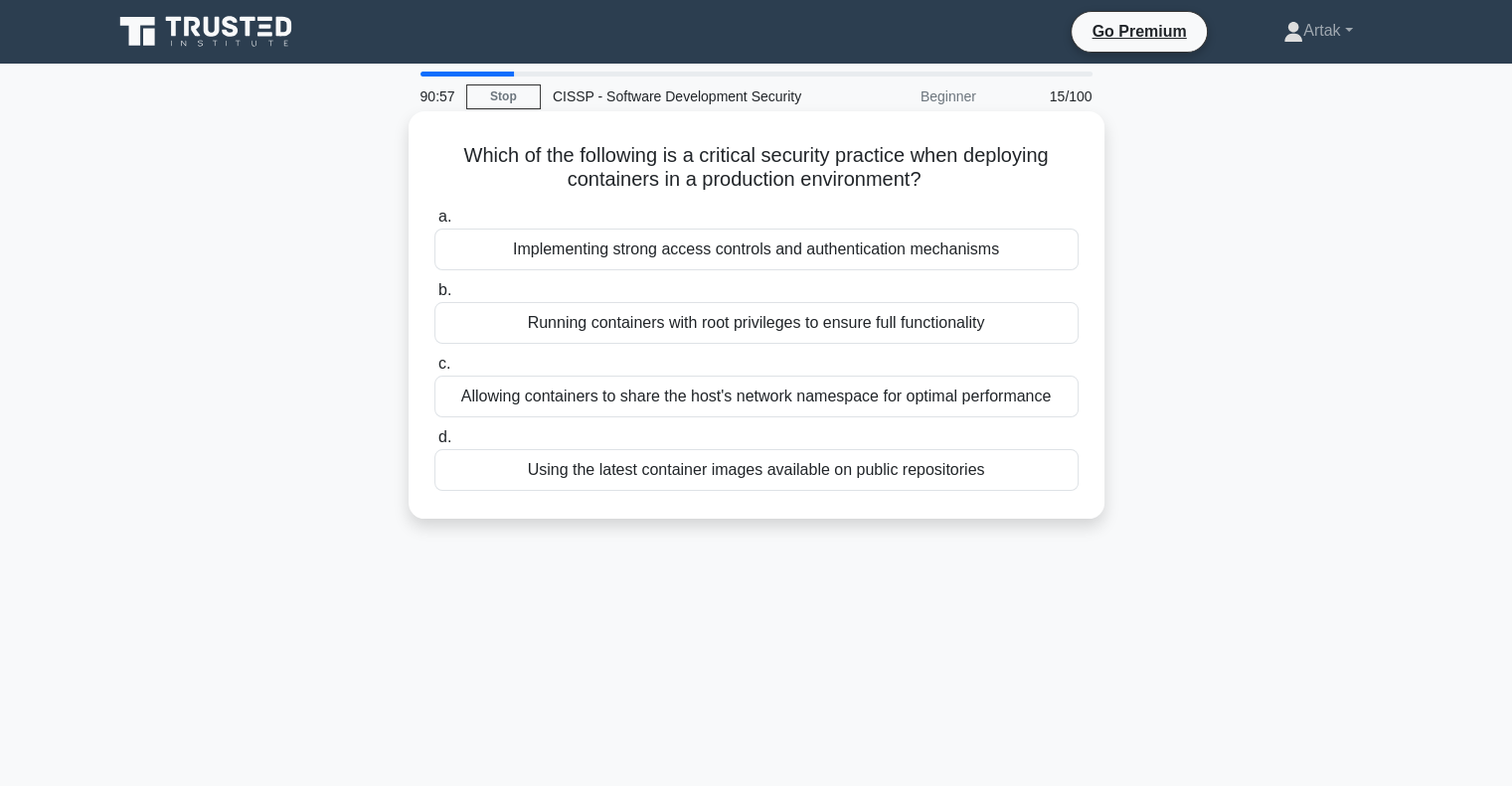 click on "Implementing strong access controls and authentication mechanisms" at bounding box center [756, 249] 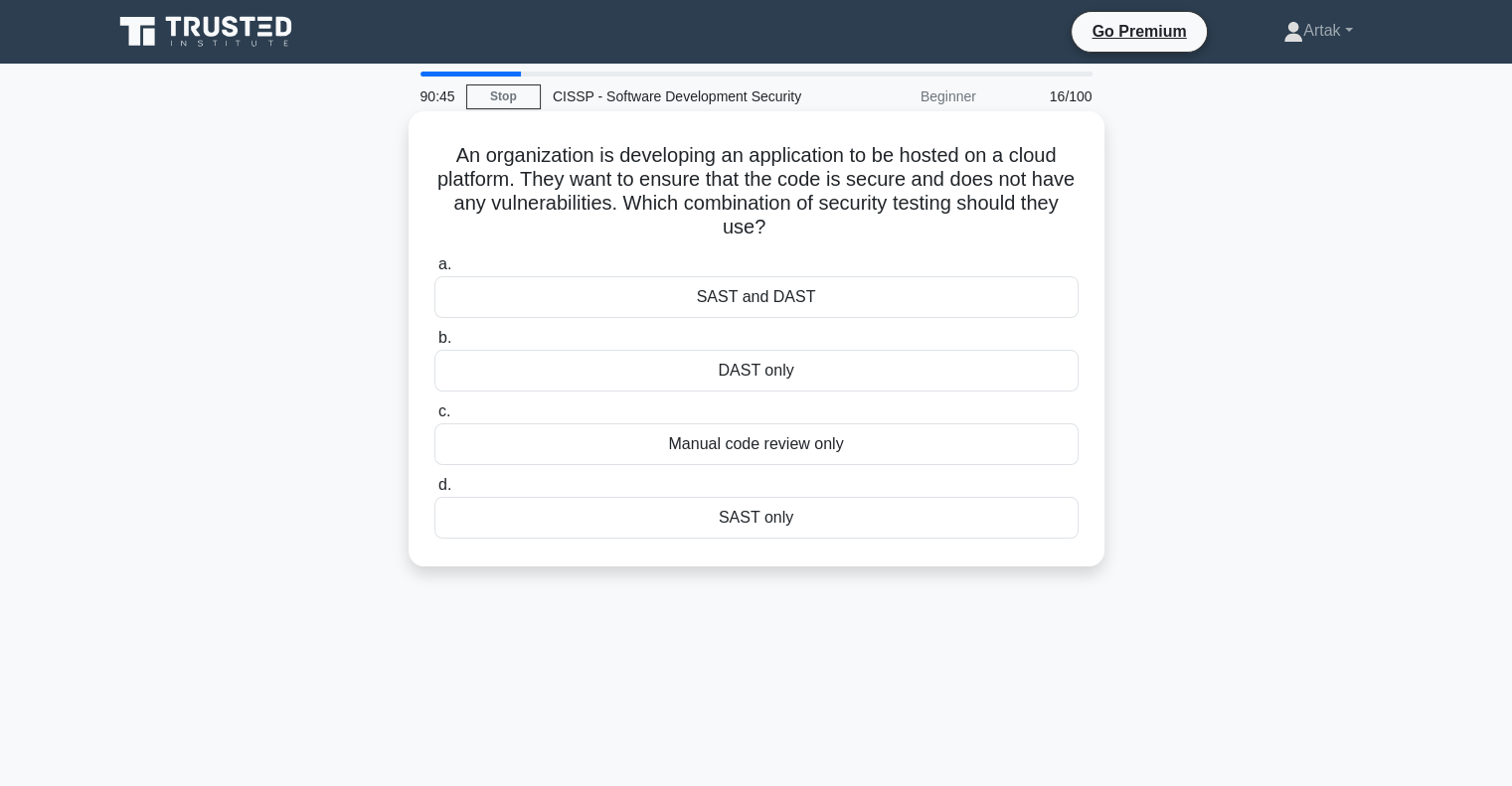 click on "SAST and DAST" at bounding box center [756, 297] 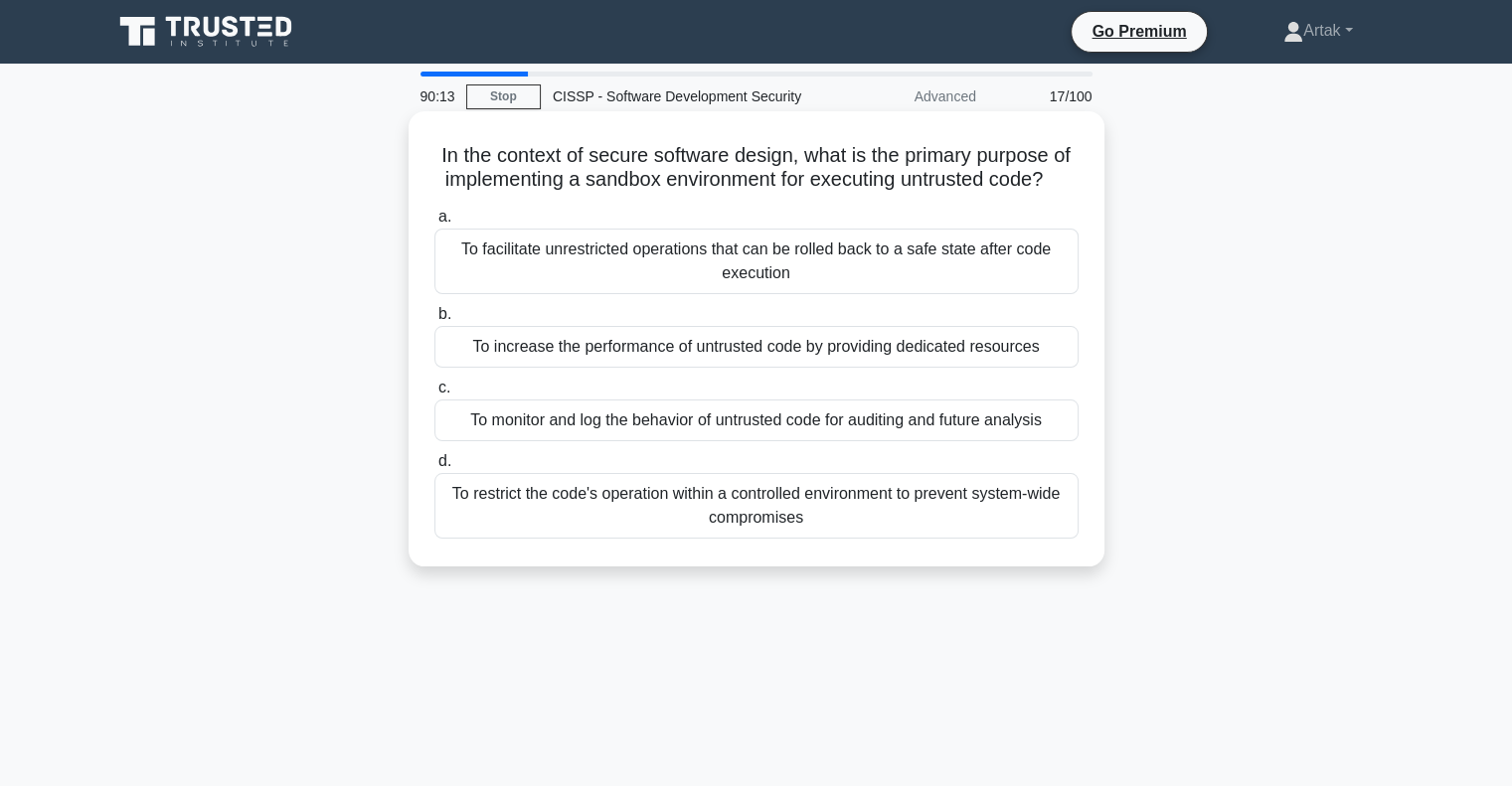 click on "To restrict the code's operation within a controlled environment to prevent system-wide compromises" at bounding box center (756, 506) 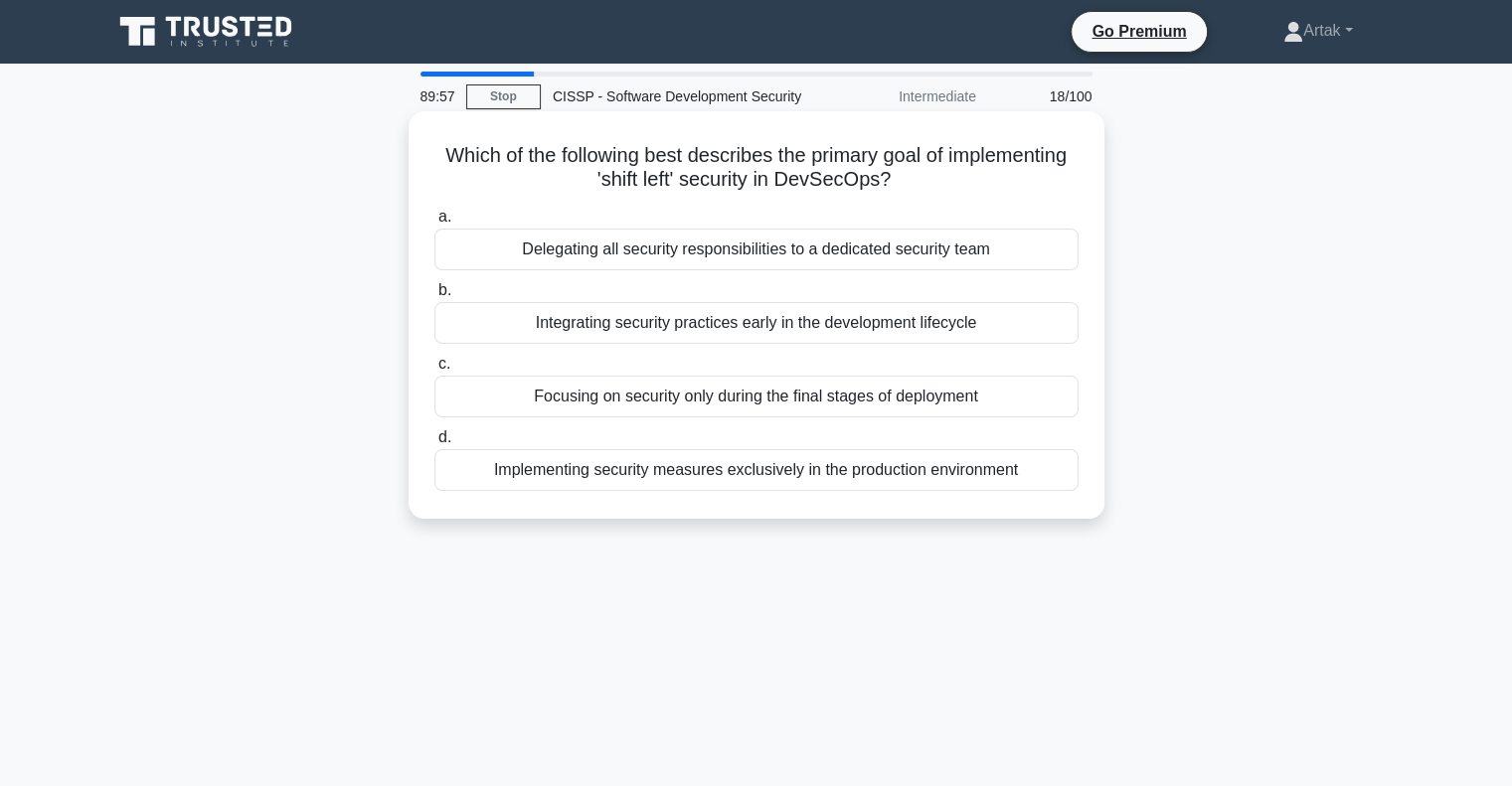 click on "Integrating security practices early in the development lifecycle" at bounding box center (756, 323) 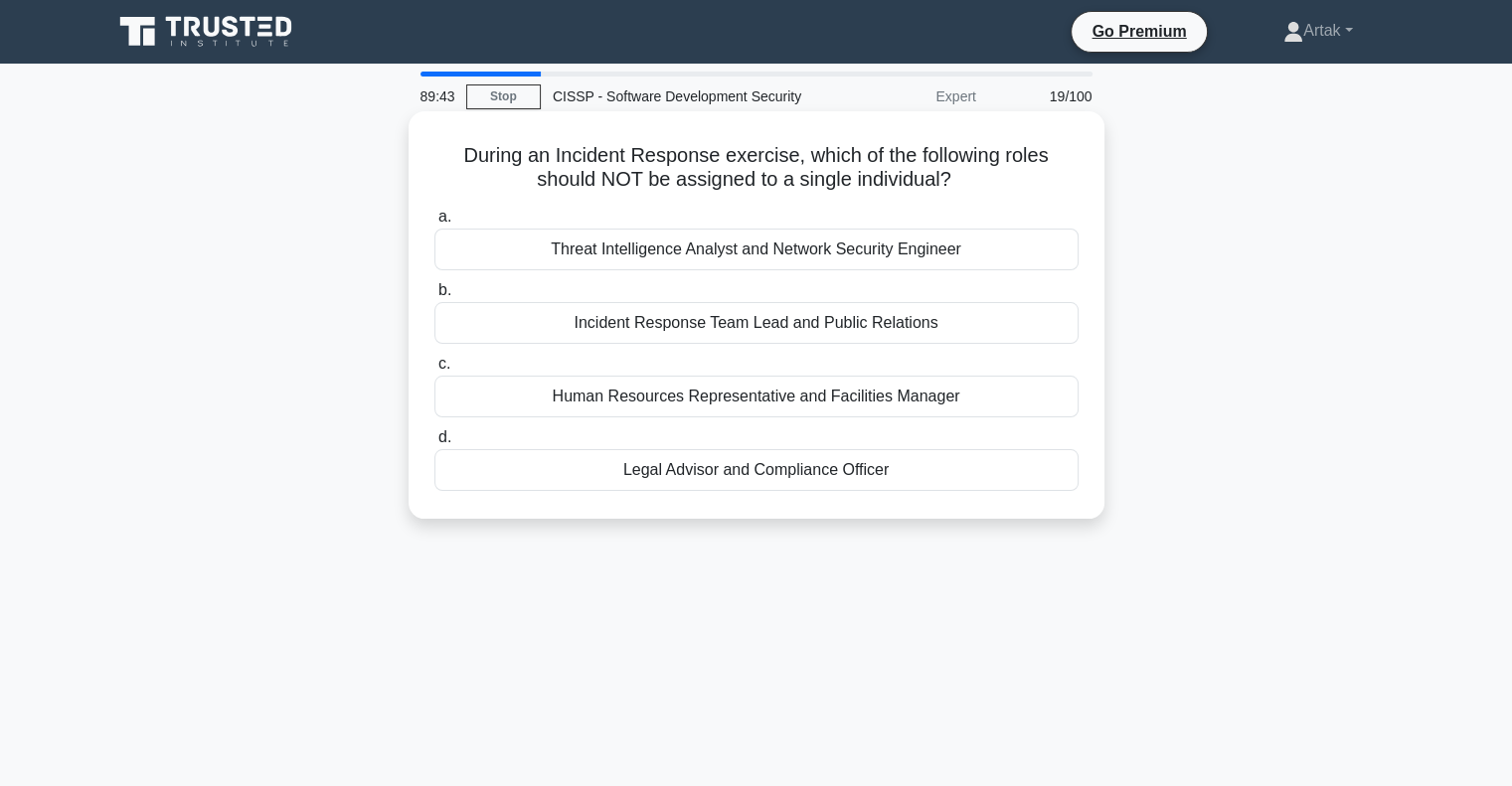 click on "Incident Response Team Lead and Public Relations" at bounding box center [756, 323] 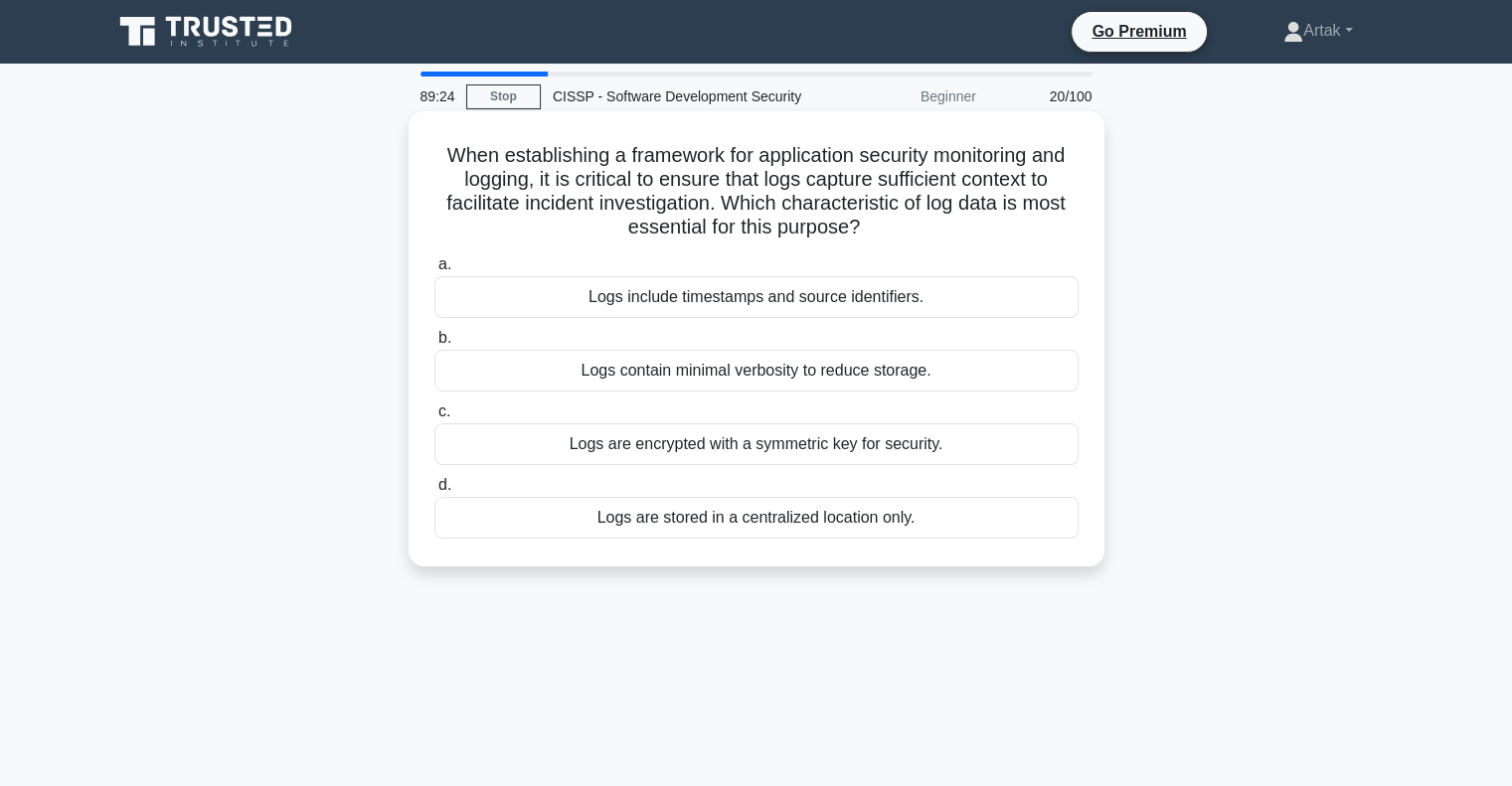 click on "Logs include timestamps and source identifiers." at bounding box center (756, 297) 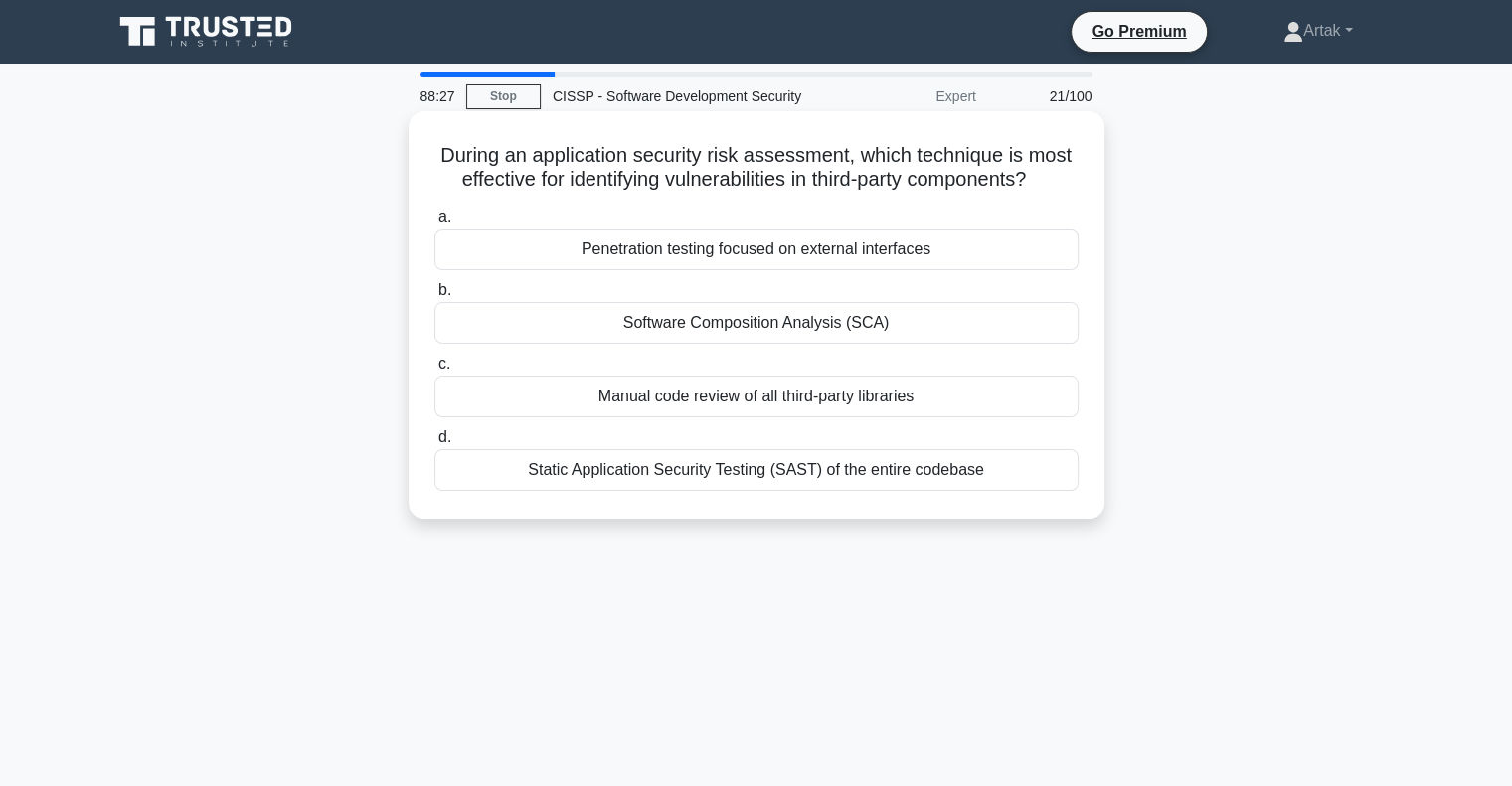 click on "Manual code review of all third-party libraries" at bounding box center [756, 396] 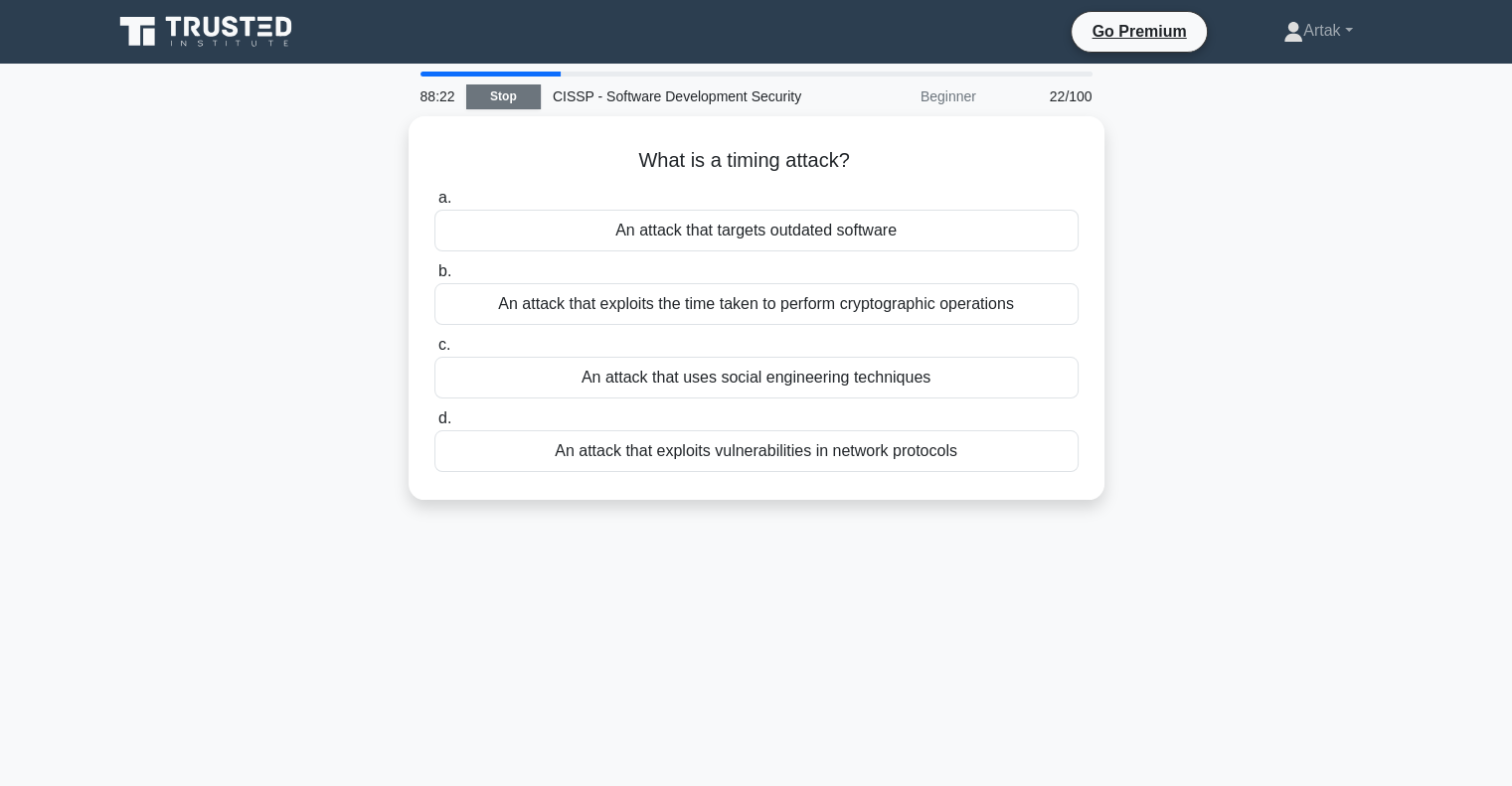 click on "Stop" at bounding box center [503, 96] 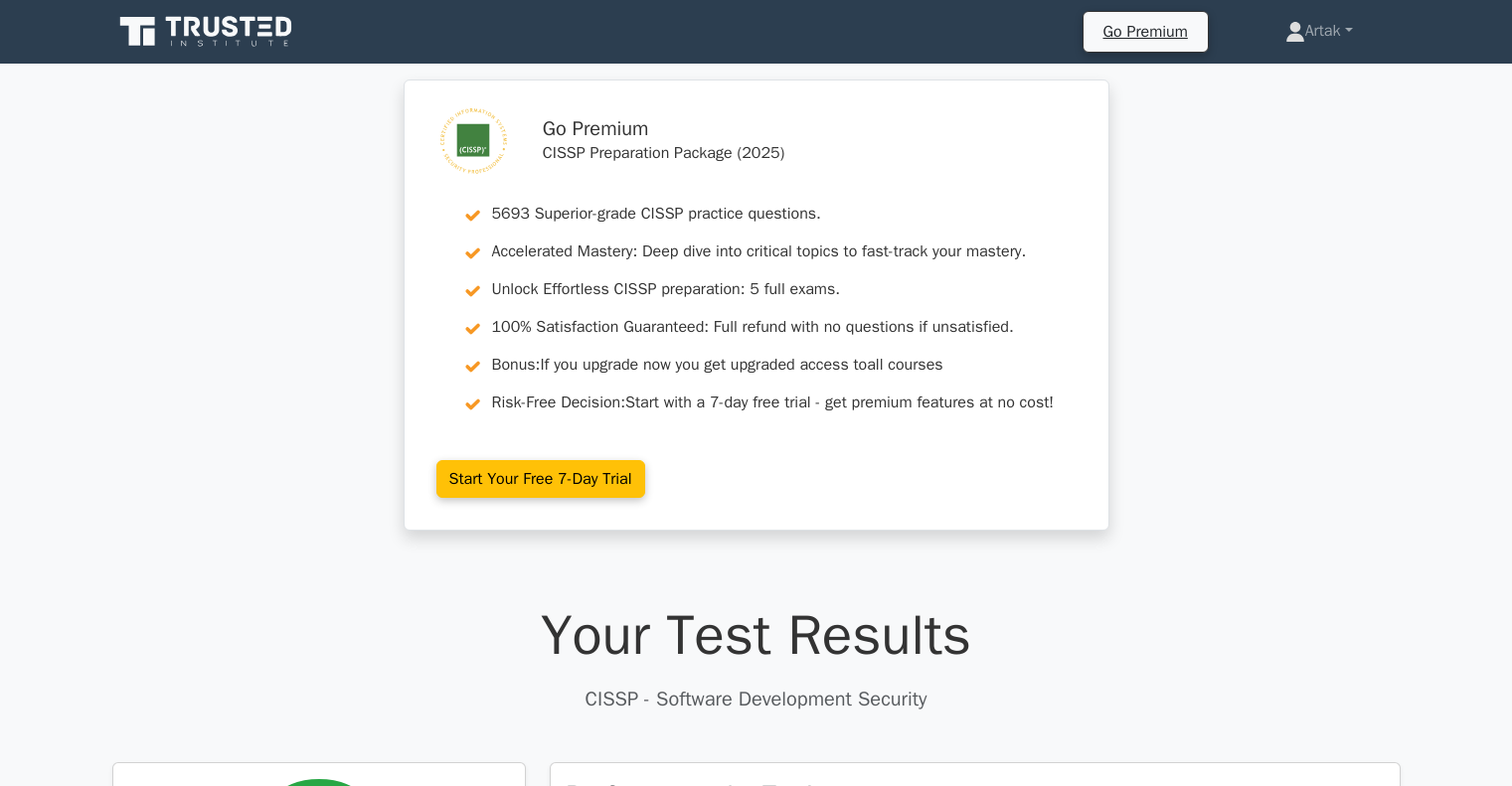 scroll, scrollTop: 0, scrollLeft: 0, axis: both 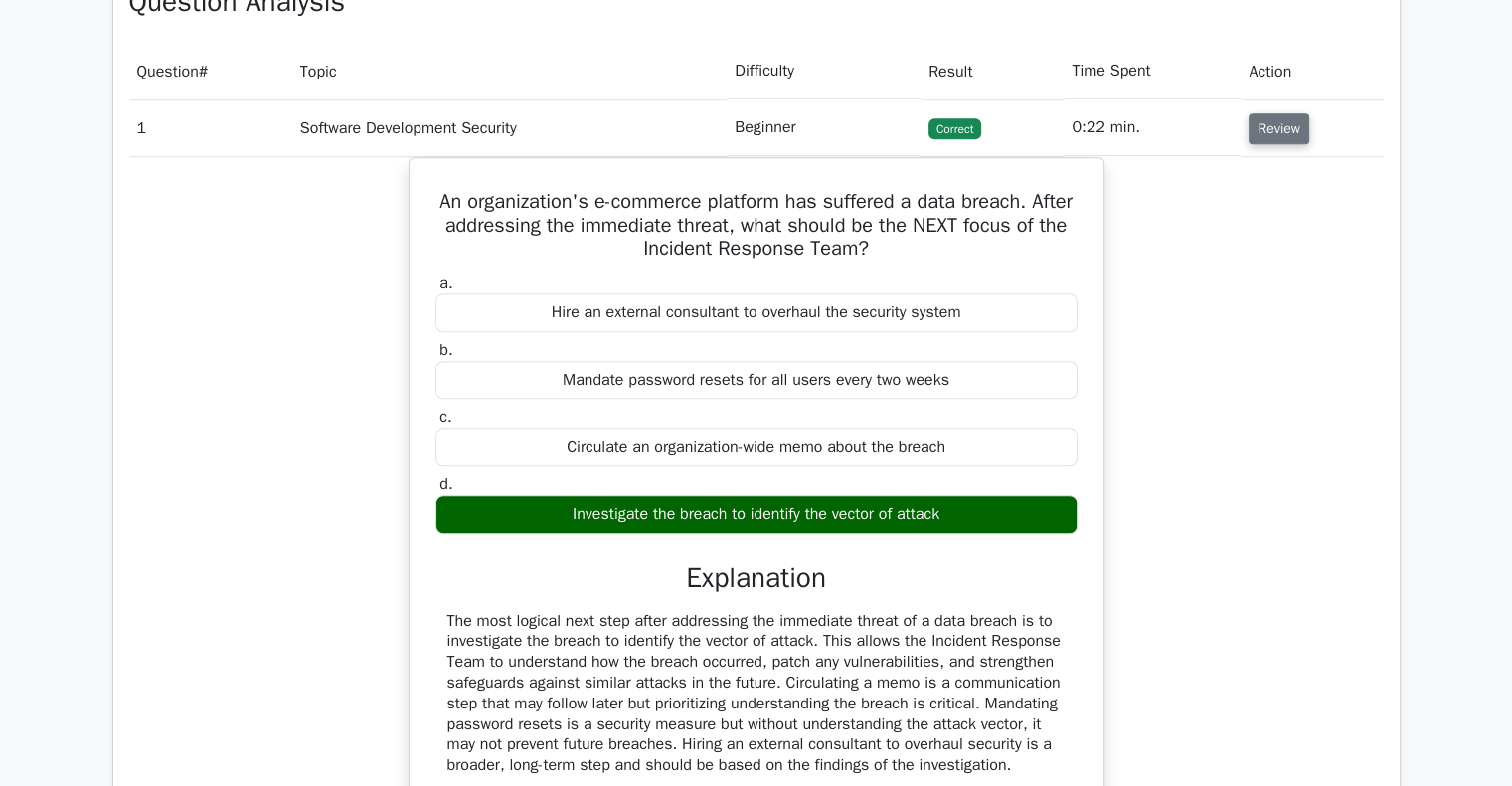 click on "Review" at bounding box center [1278, 128] 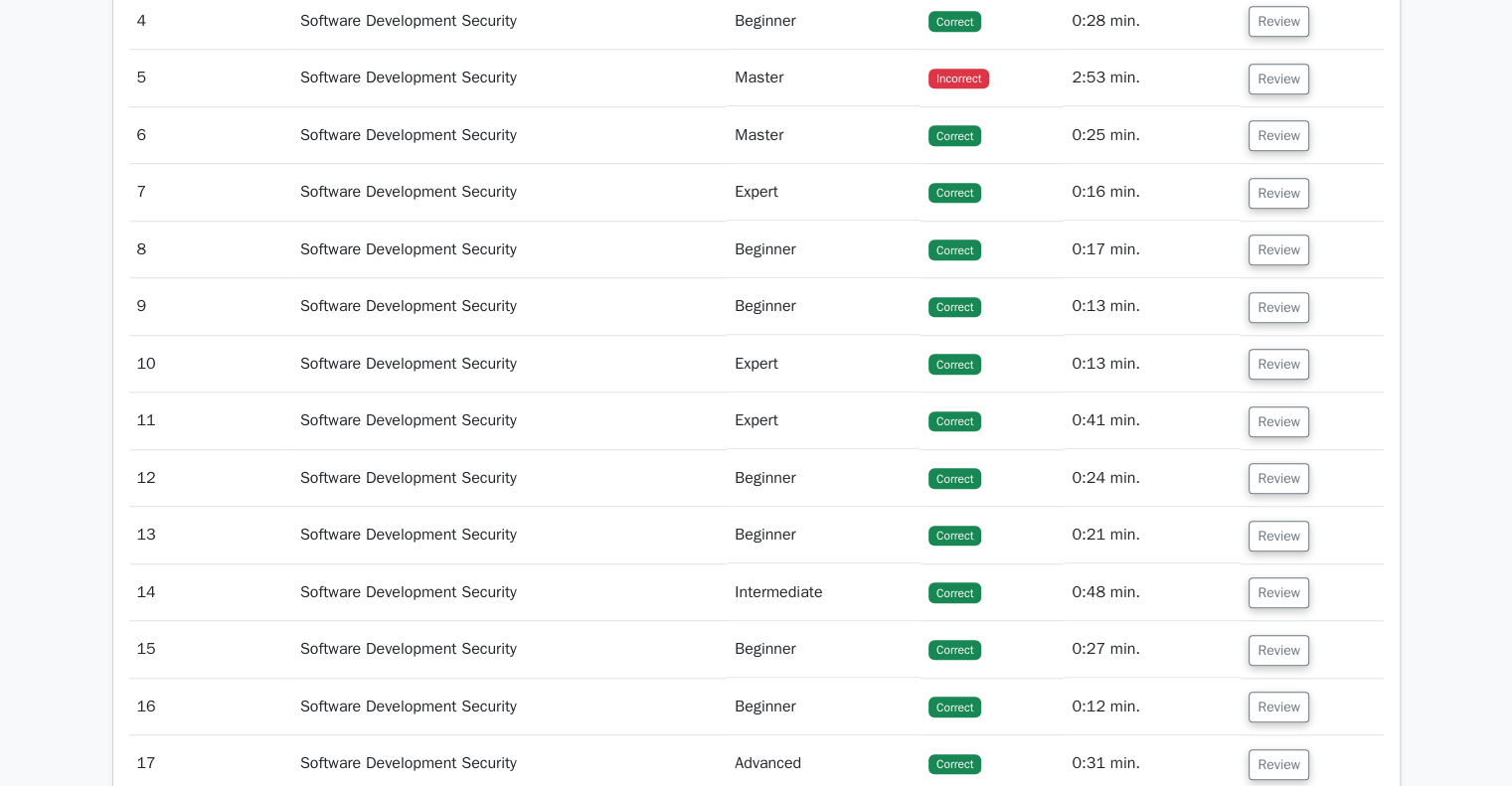 scroll, scrollTop: 1491, scrollLeft: 0, axis: vertical 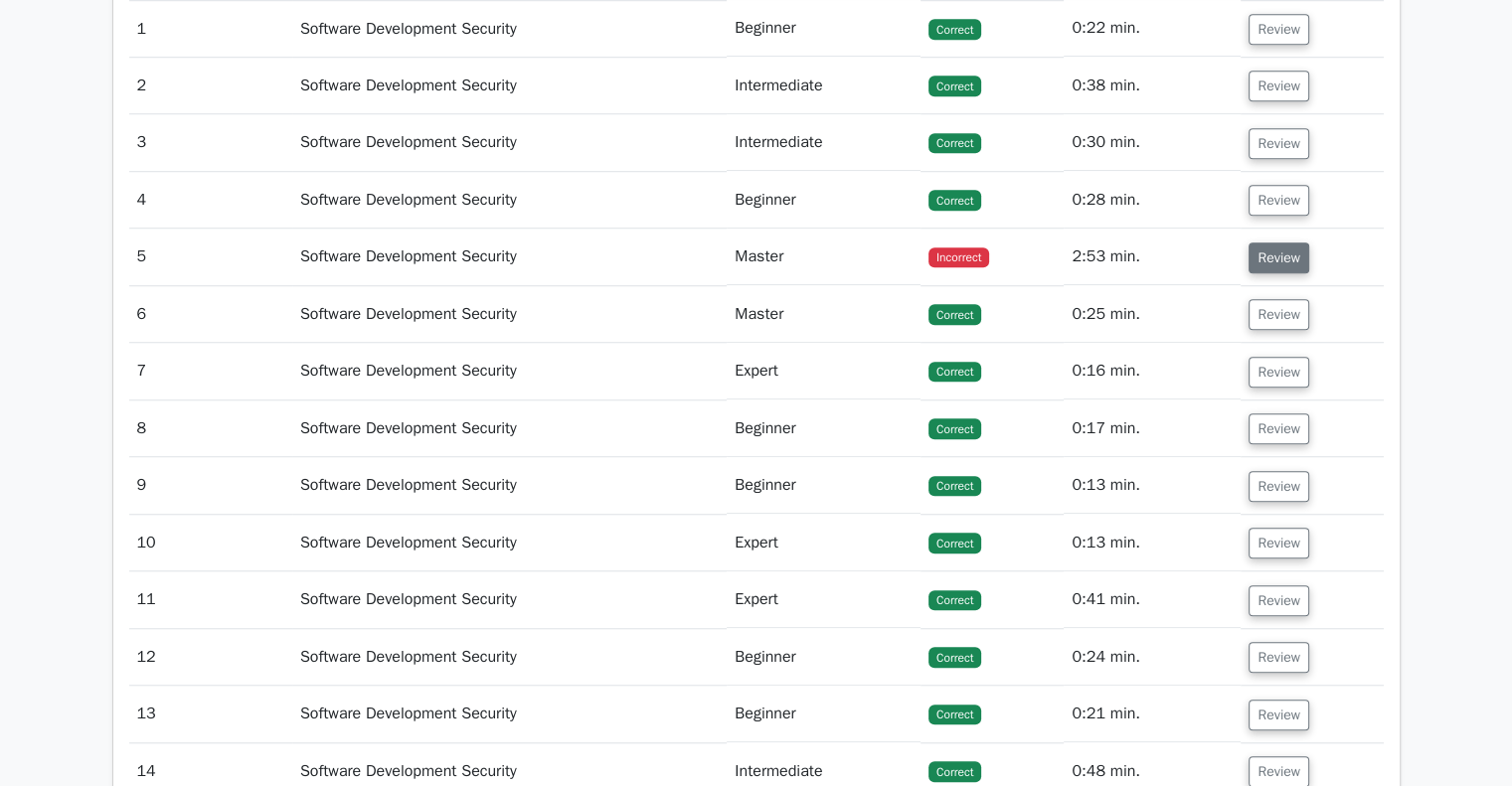 click on "Review" at bounding box center [1278, 257] 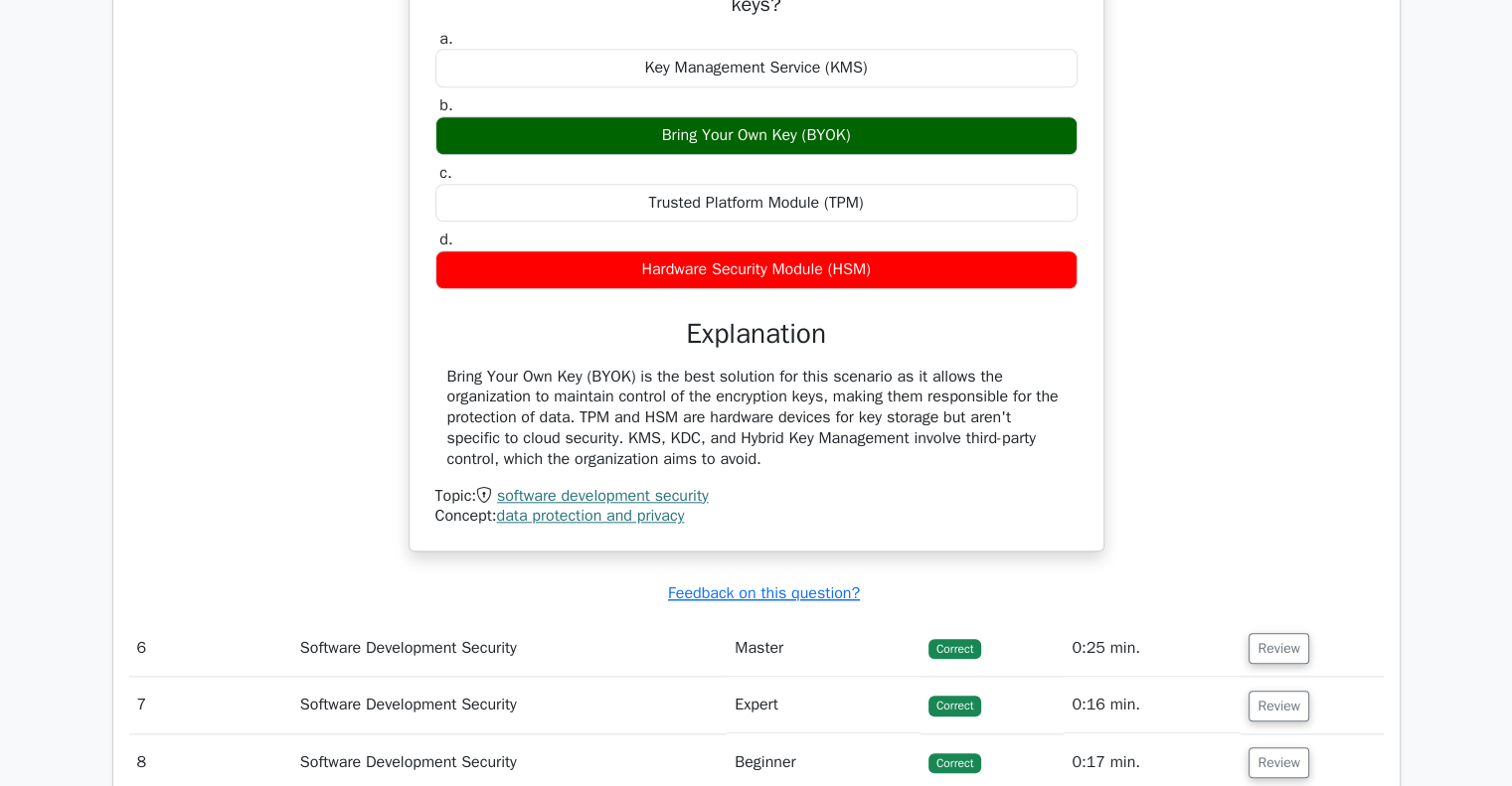 scroll, scrollTop: 1491, scrollLeft: 0, axis: vertical 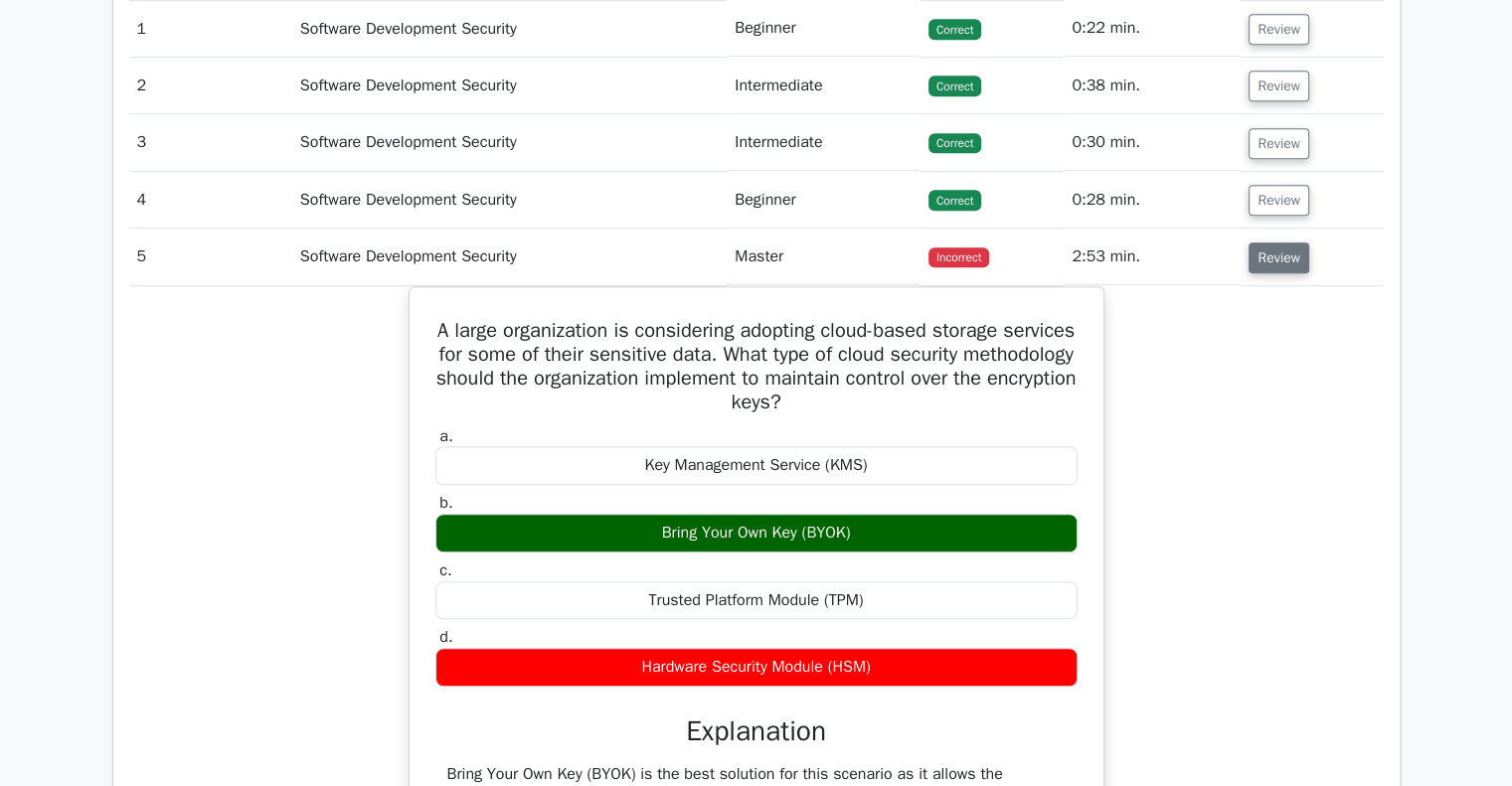 click on "Review" at bounding box center (1278, 257) 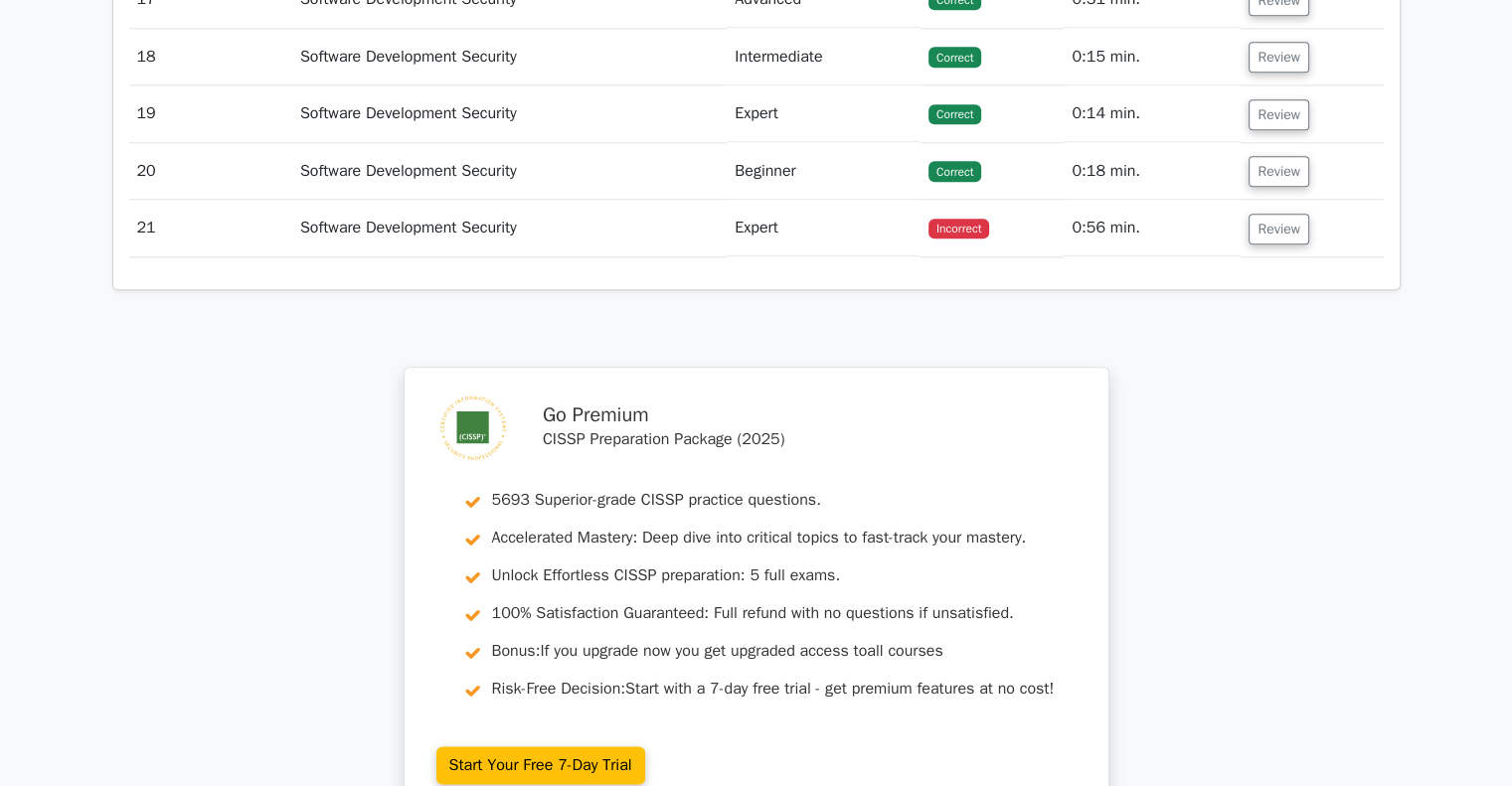 scroll, scrollTop: 2285, scrollLeft: 0, axis: vertical 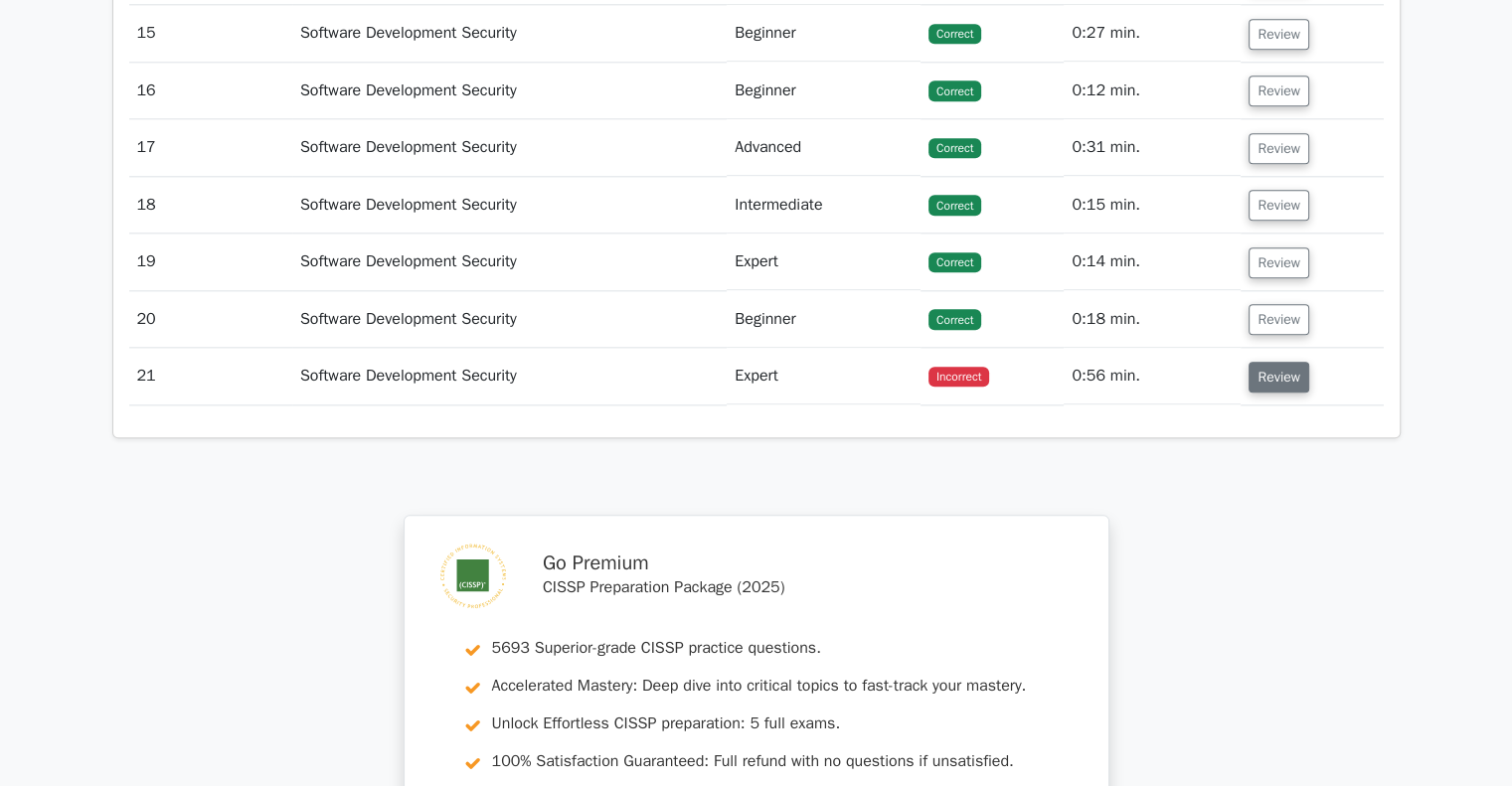 click on "Review" at bounding box center [1278, 377] 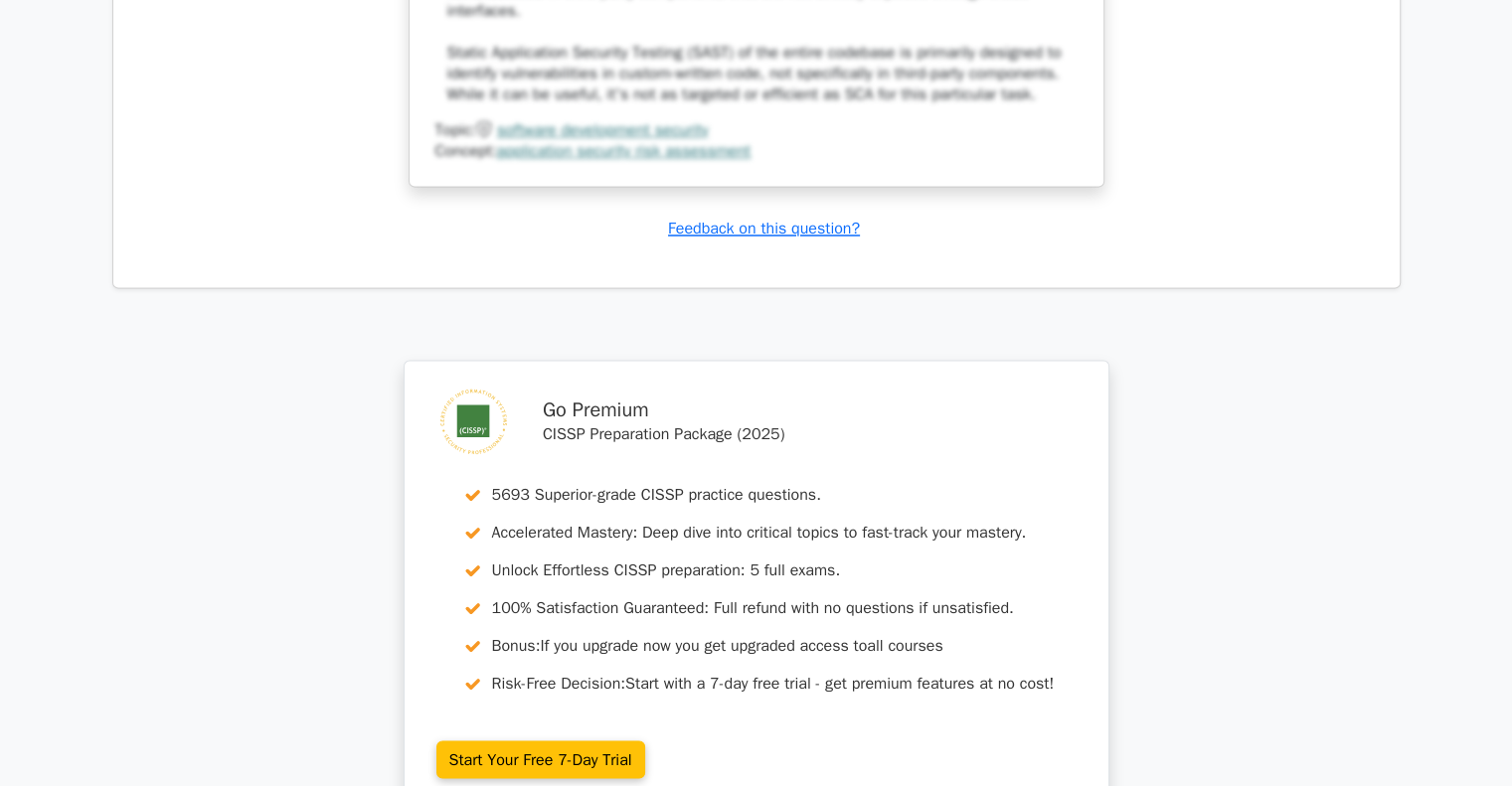 scroll, scrollTop: 3978, scrollLeft: 0, axis: vertical 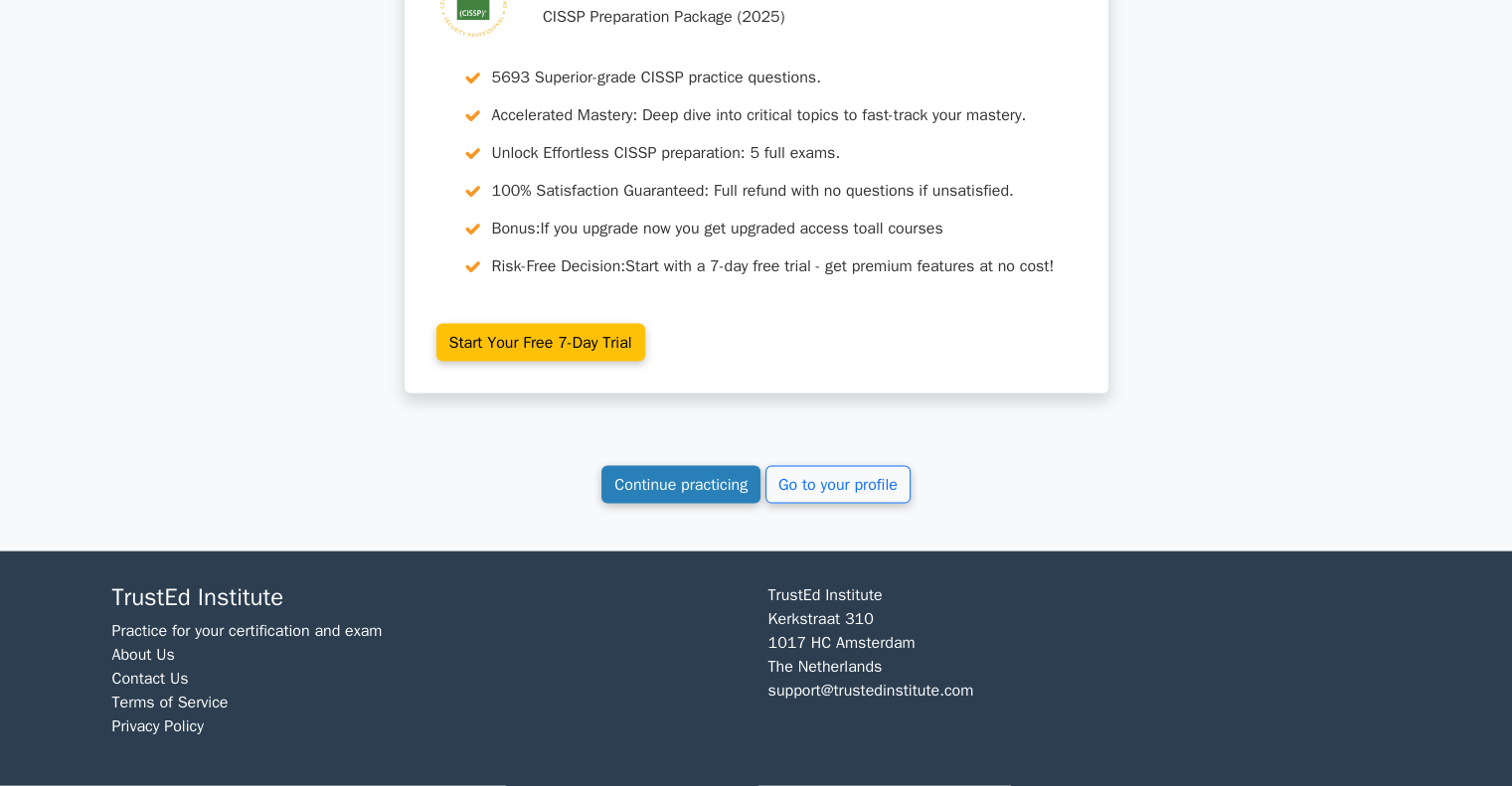 click on "Continue practicing" at bounding box center [681, 485] 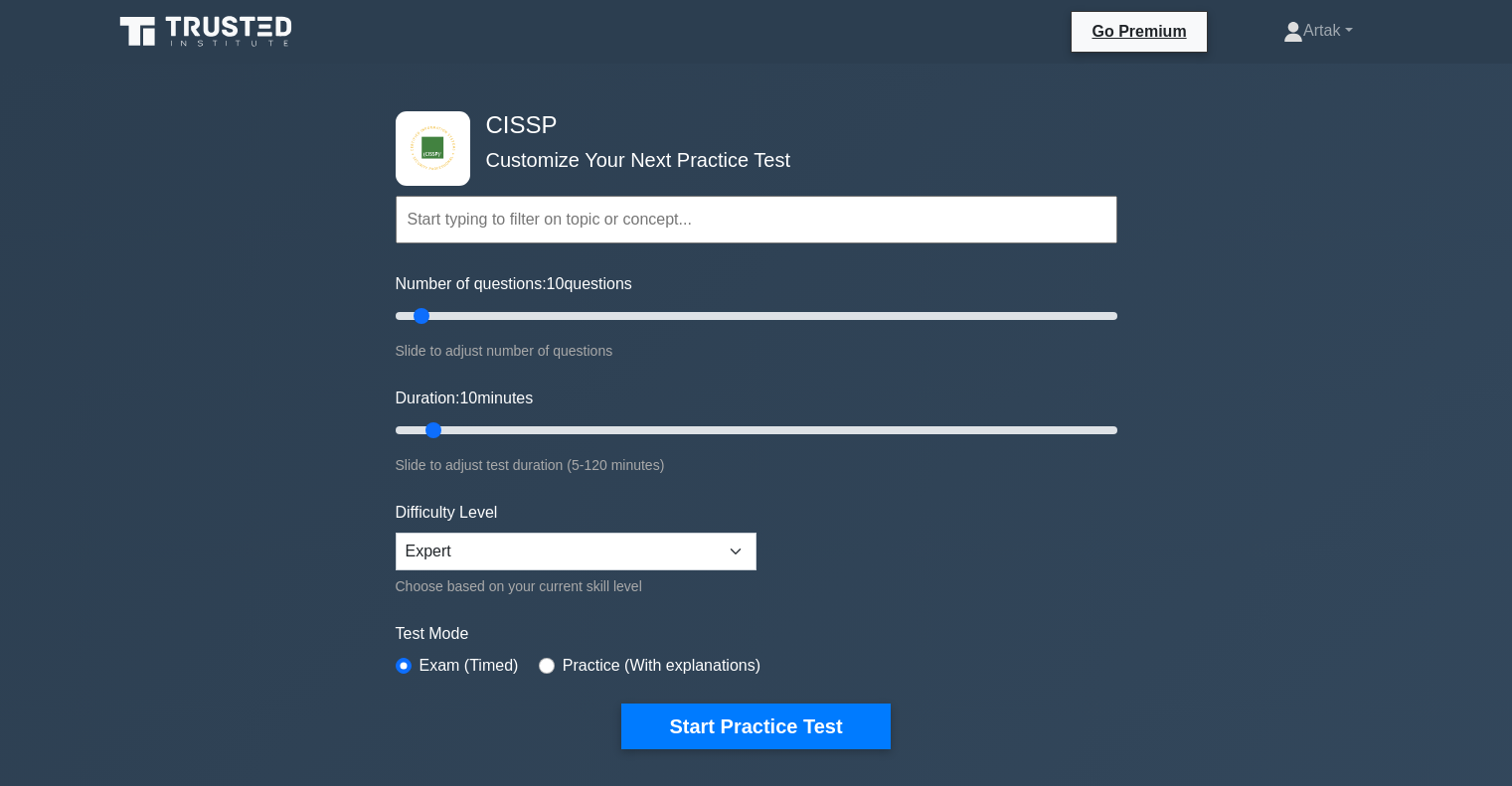 scroll, scrollTop: 0, scrollLeft: 0, axis: both 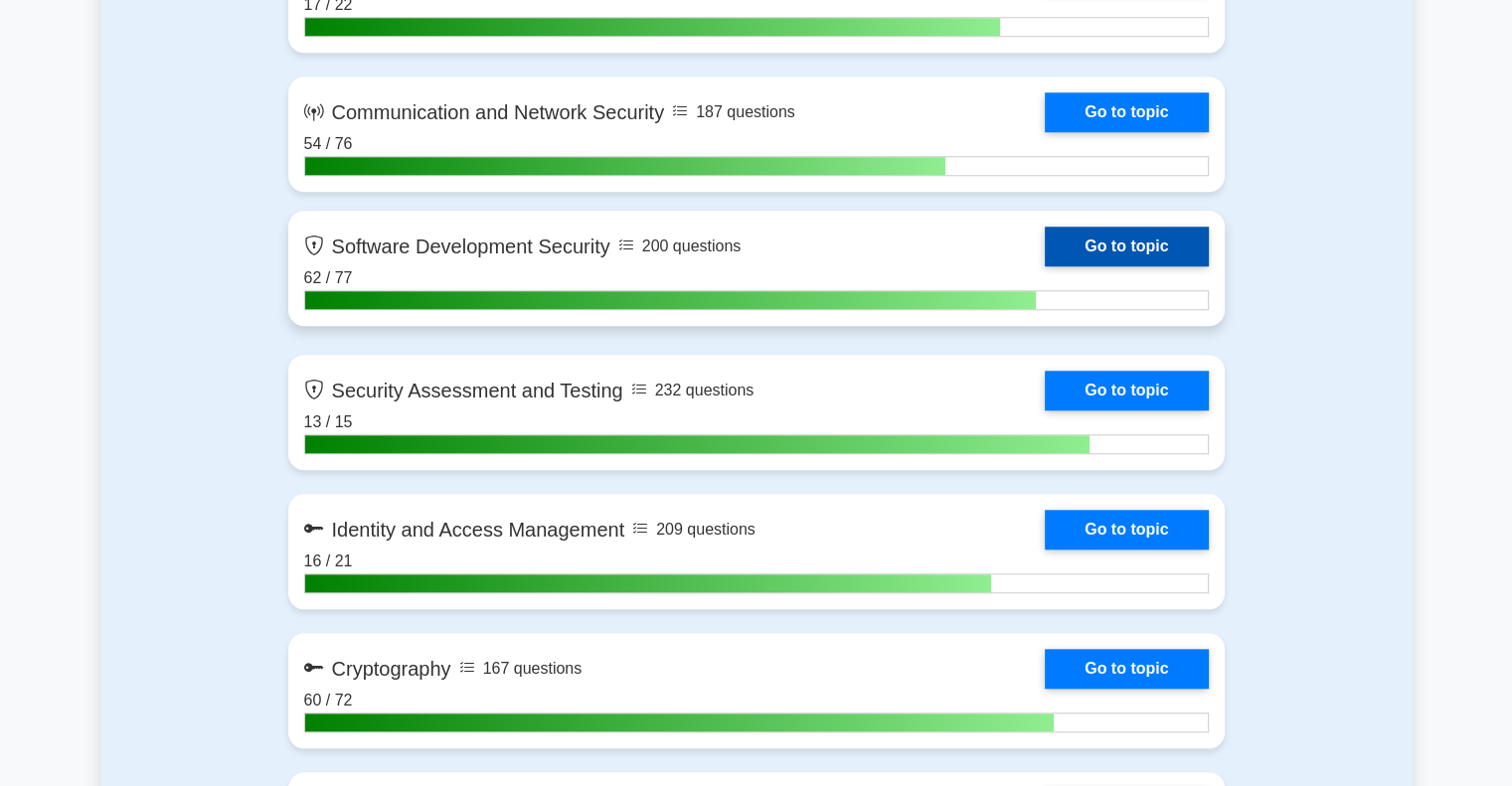 click on "Go to topic" at bounding box center [1126, 246] 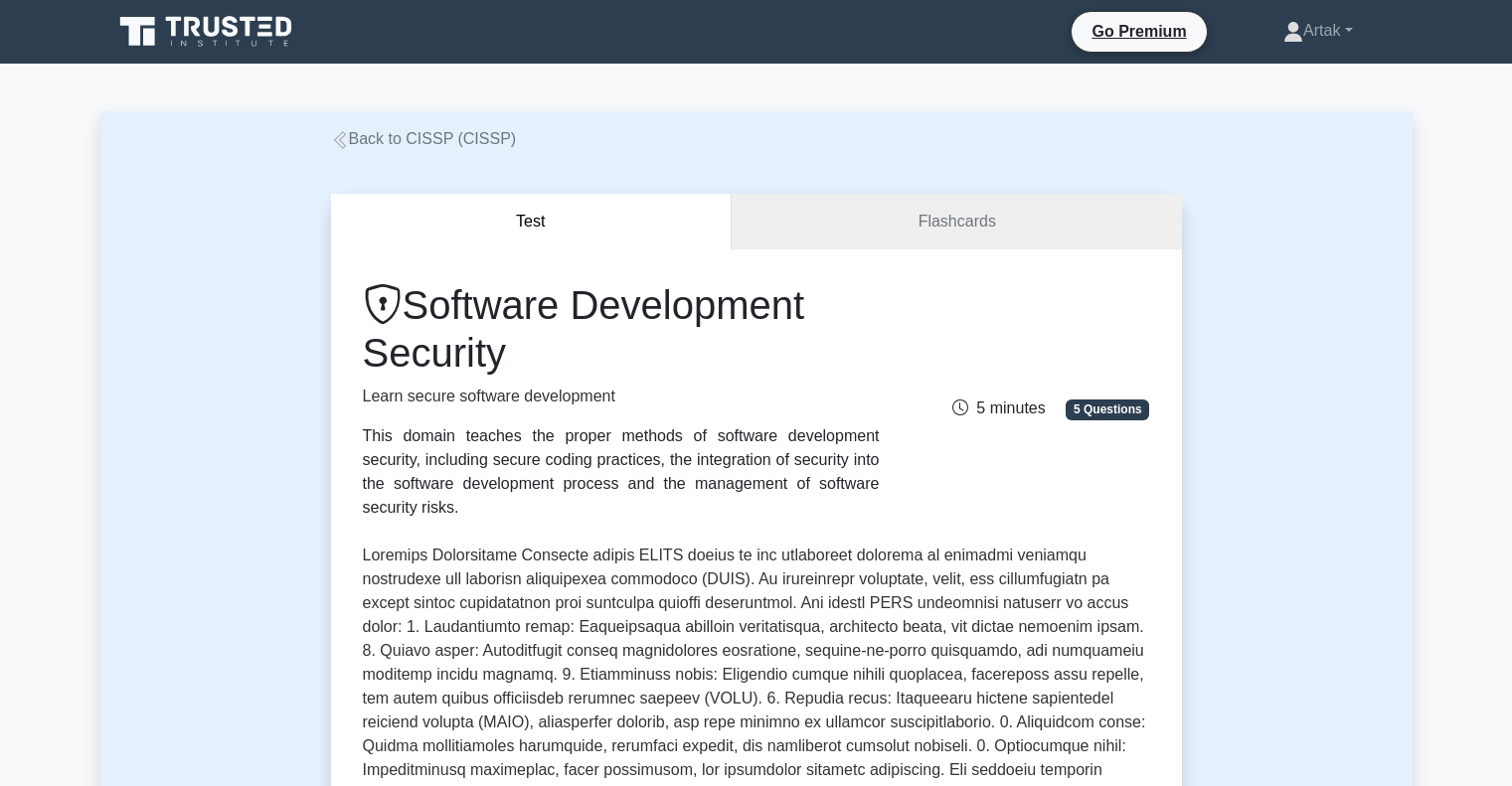 scroll, scrollTop: 0, scrollLeft: 0, axis: both 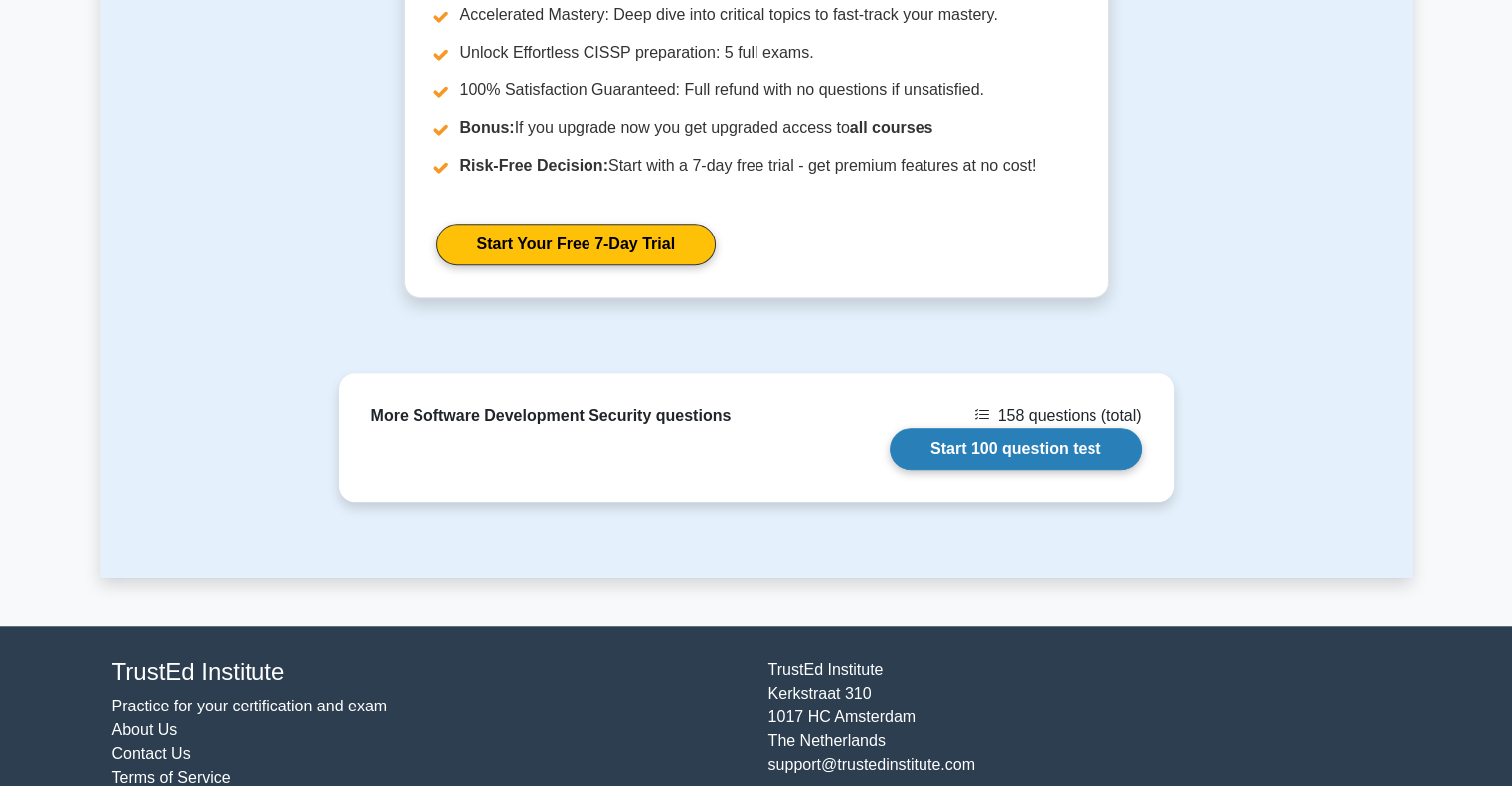 click on "Start 100 question test" at bounding box center [1016, 449] 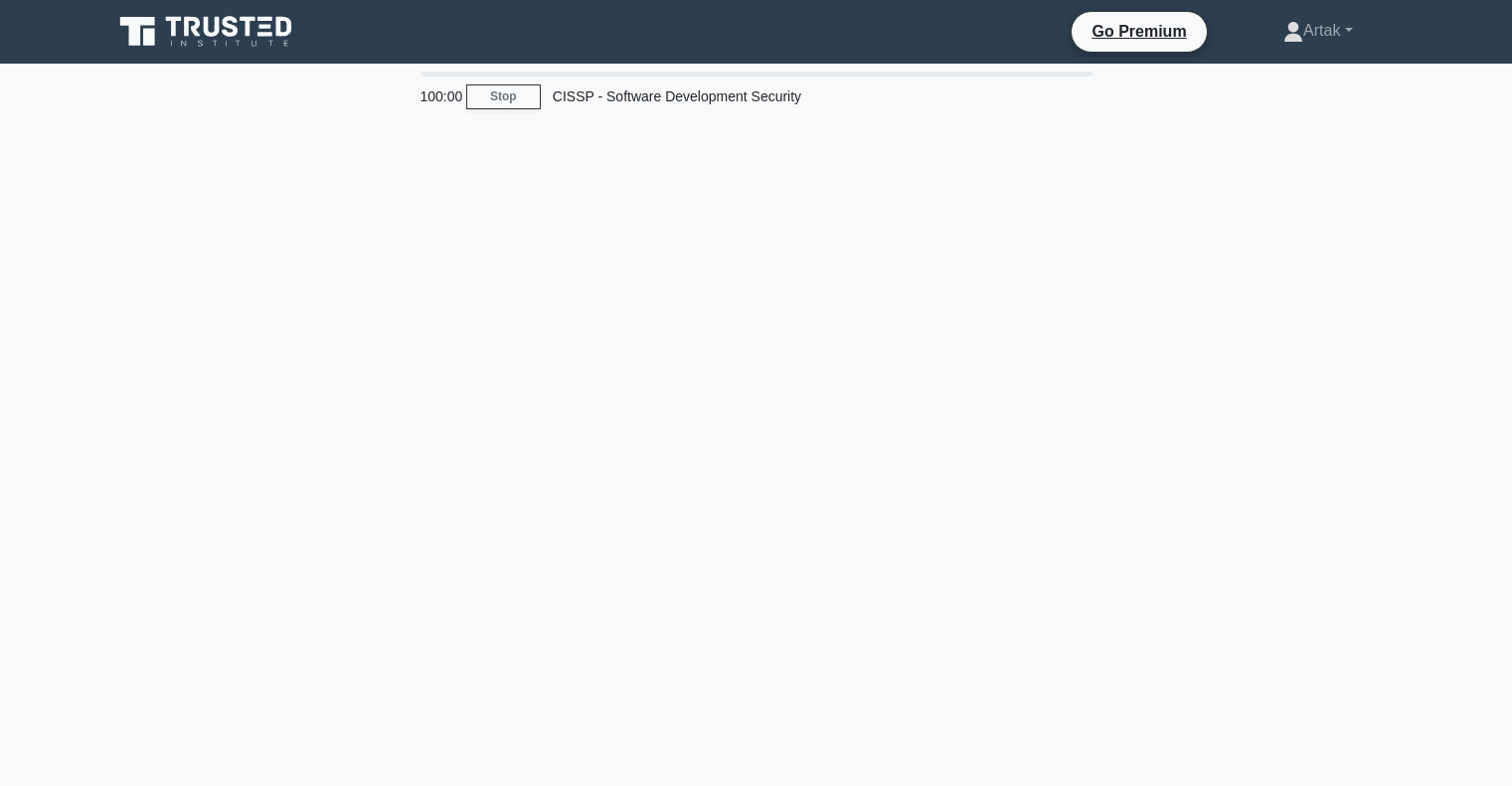 scroll, scrollTop: 0, scrollLeft: 0, axis: both 